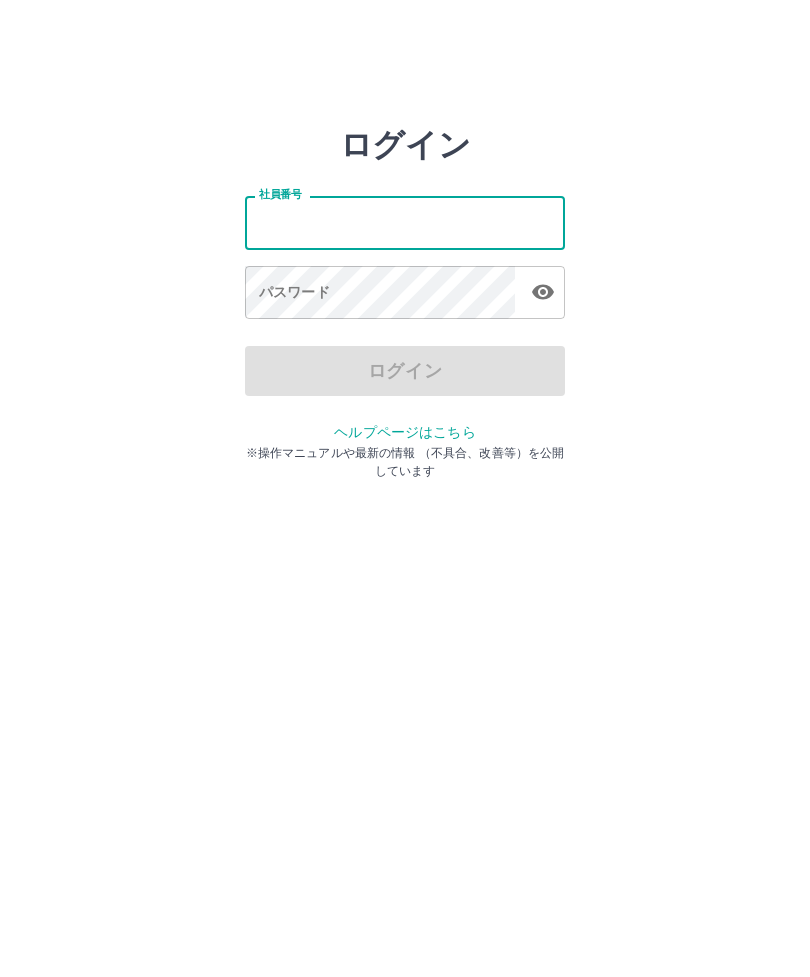 scroll, scrollTop: 0, scrollLeft: 0, axis: both 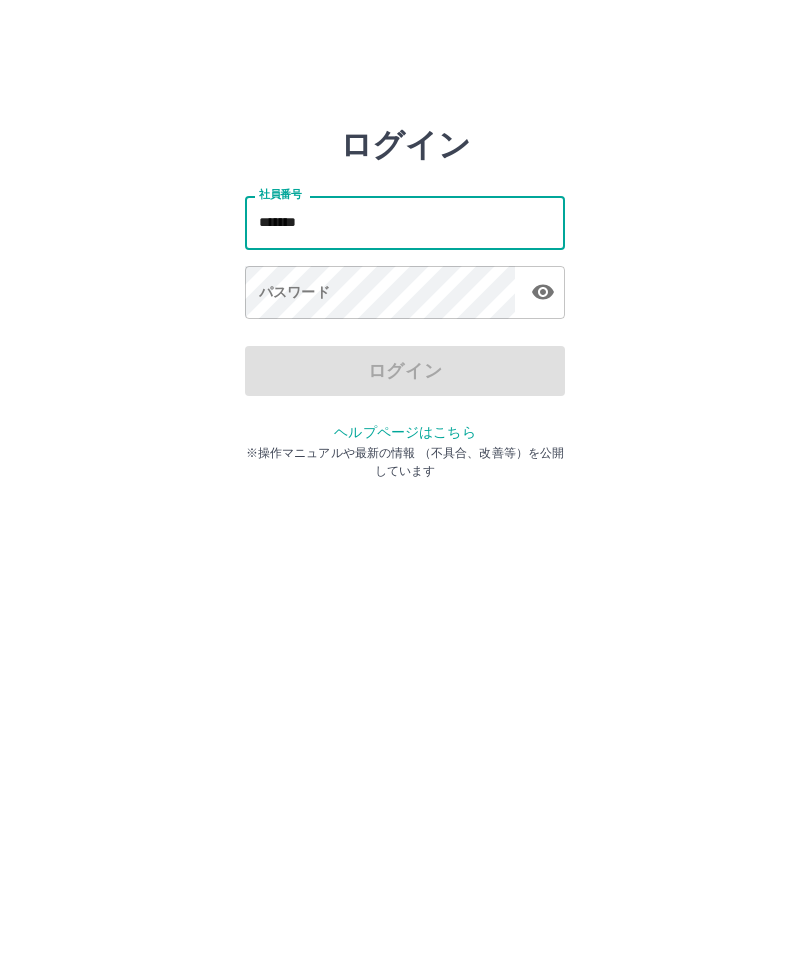 click on "ログイン 社員番号 ******* 社員番号 パスワード パスワード ログイン ヘルプページはこちら ※操作マニュアルや最新の情報 （不具合、改善等）を公開しています" at bounding box center (405, 286) 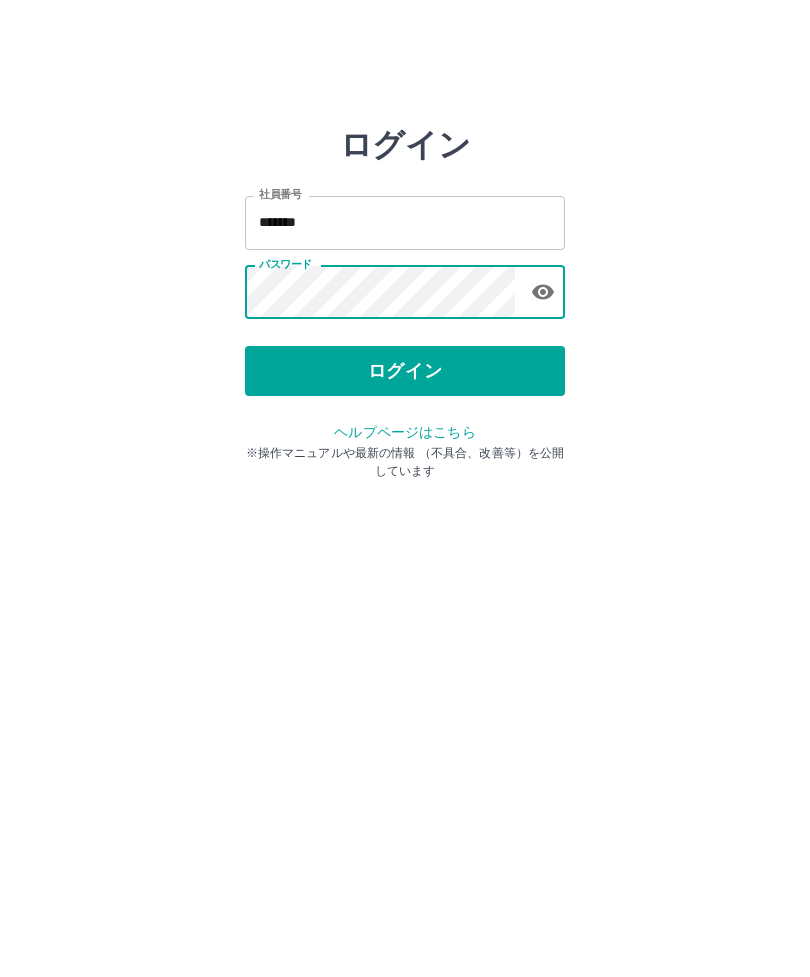 click on "ログイン 社員番号 ******* 社員番号 パスワード パスワード ログイン ヘルプページはこちら ※操作マニュアルや最新の情報 （不具合、改善等）を公開しています" at bounding box center [405, 286] 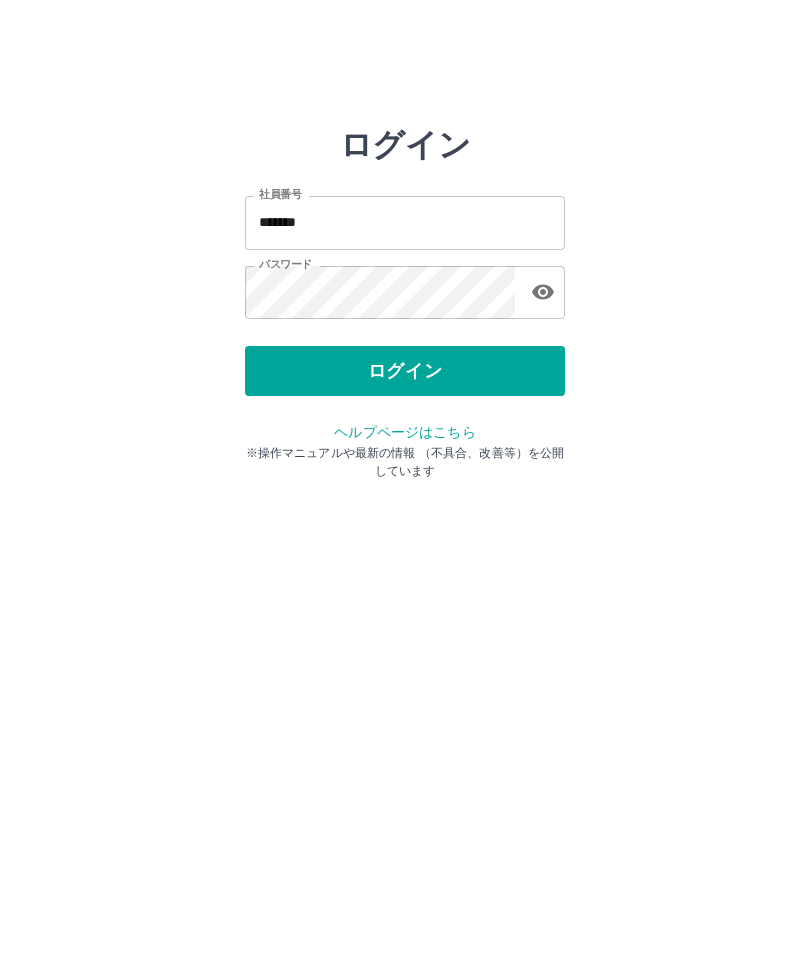 click on "ログイン" at bounding box center (405, 371) 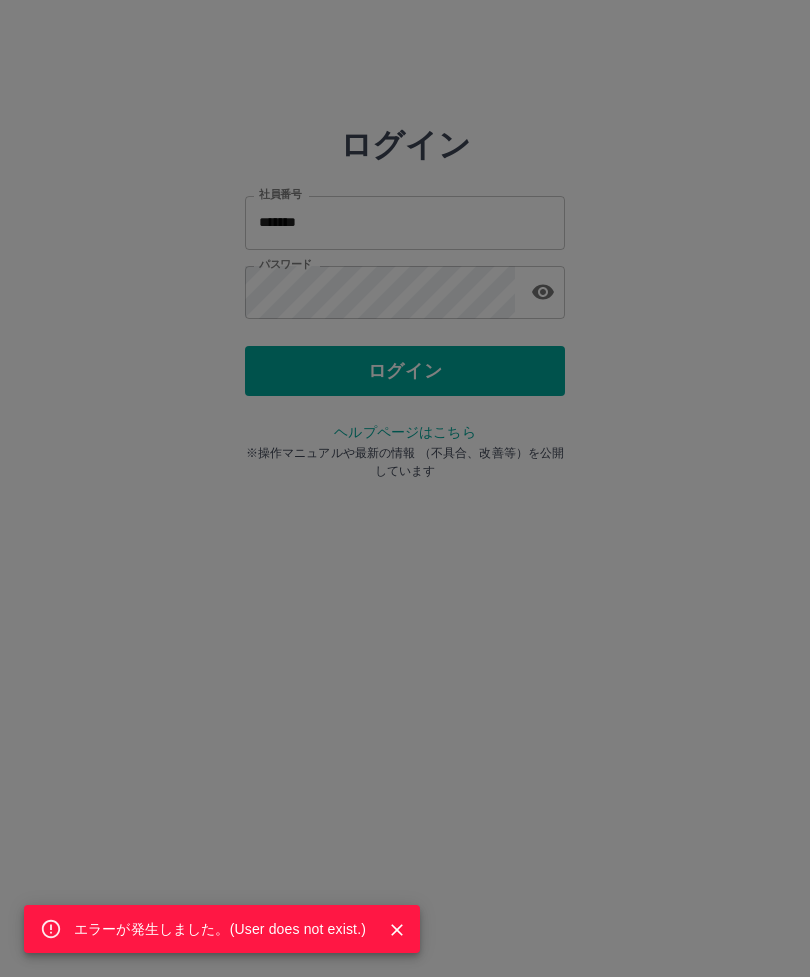 click on "エラーが発生しました。( User does not exist. )" at bounding box center (405, 488) 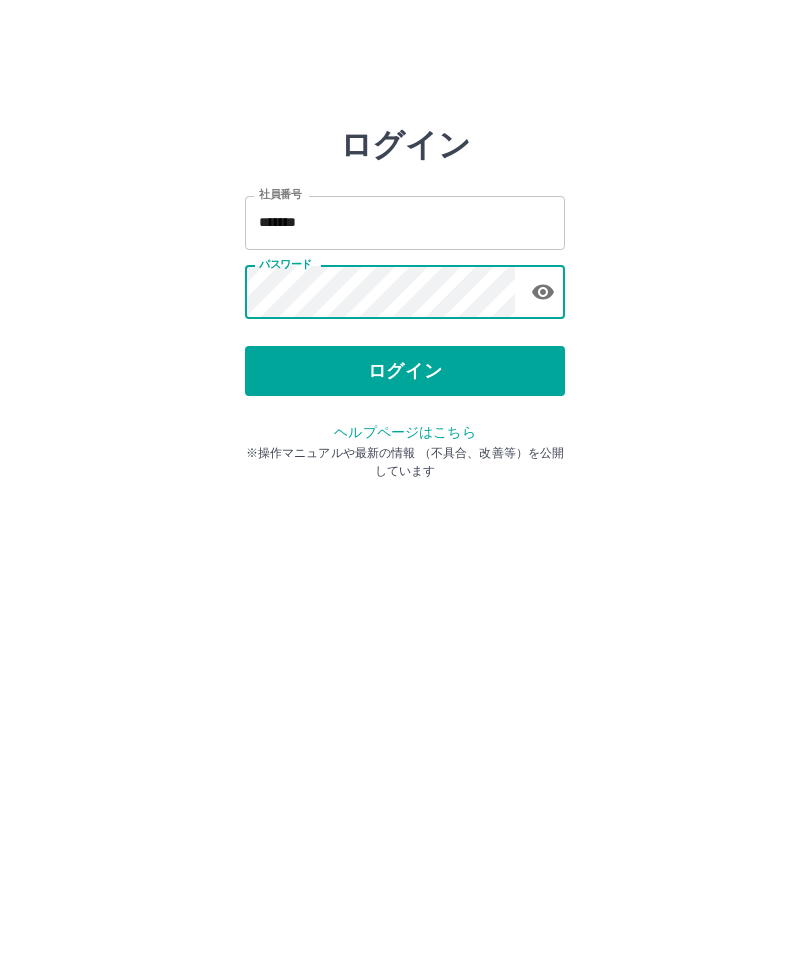 click on "ログイン 社員番号 ******* 社員番号 パスワード パスワード ログイン ヘルプページはこちら ※操作マニュアルや最新の情報 （不具合、改善等）を公開しています" at bounding box center (405, 286) 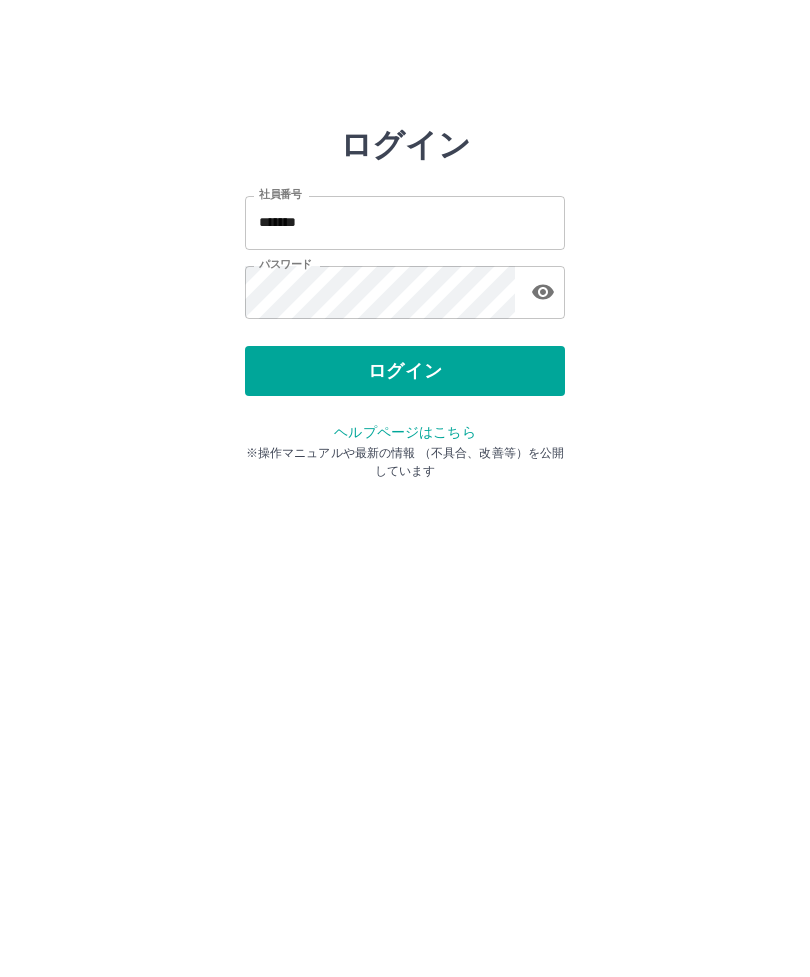 click on "ログイン" at bounding box center [405, 371] 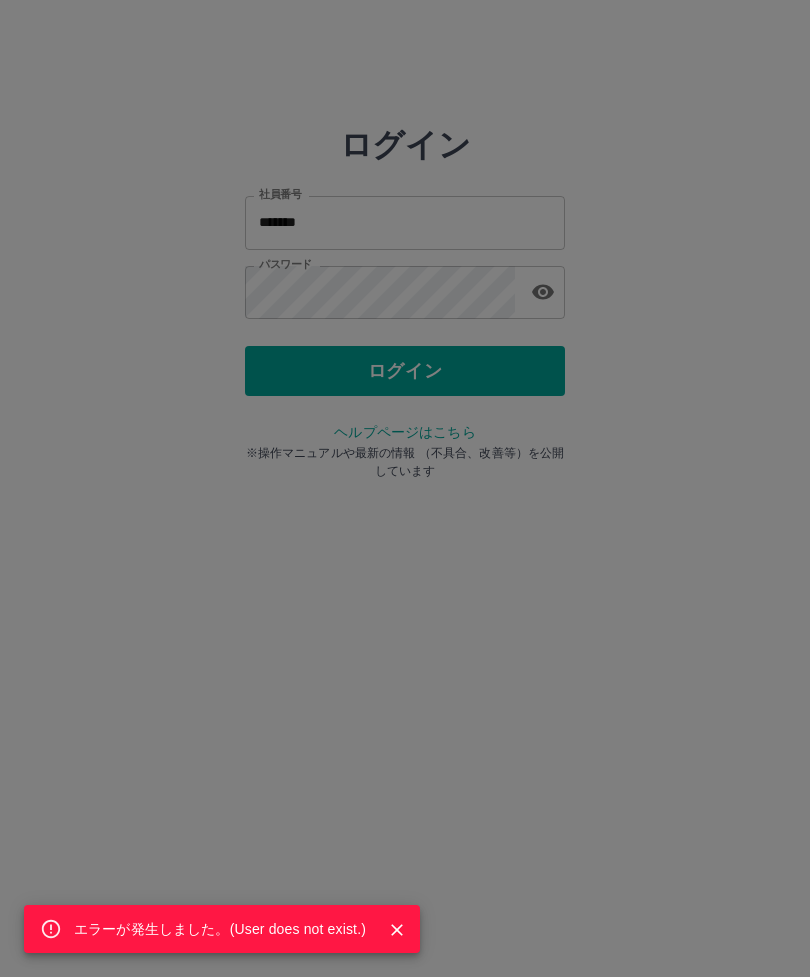 click on "エラーが発生しました。( User does not exist. )" at bounding box center (405, 488) 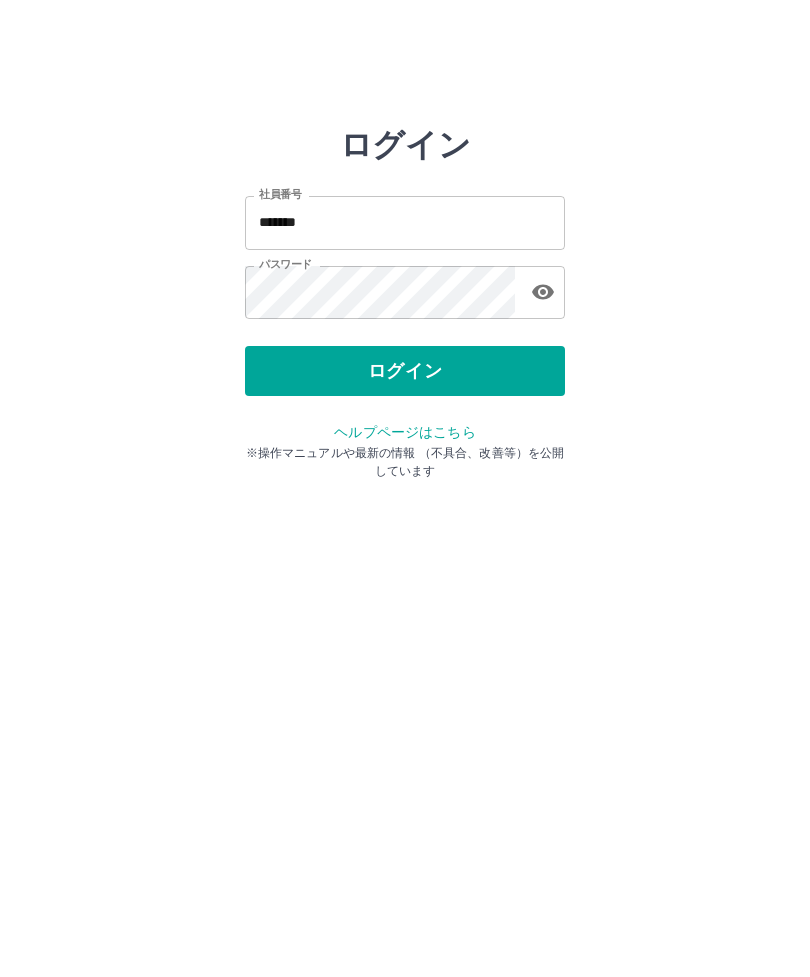 click on "*******" at bounding box center [405, 222] 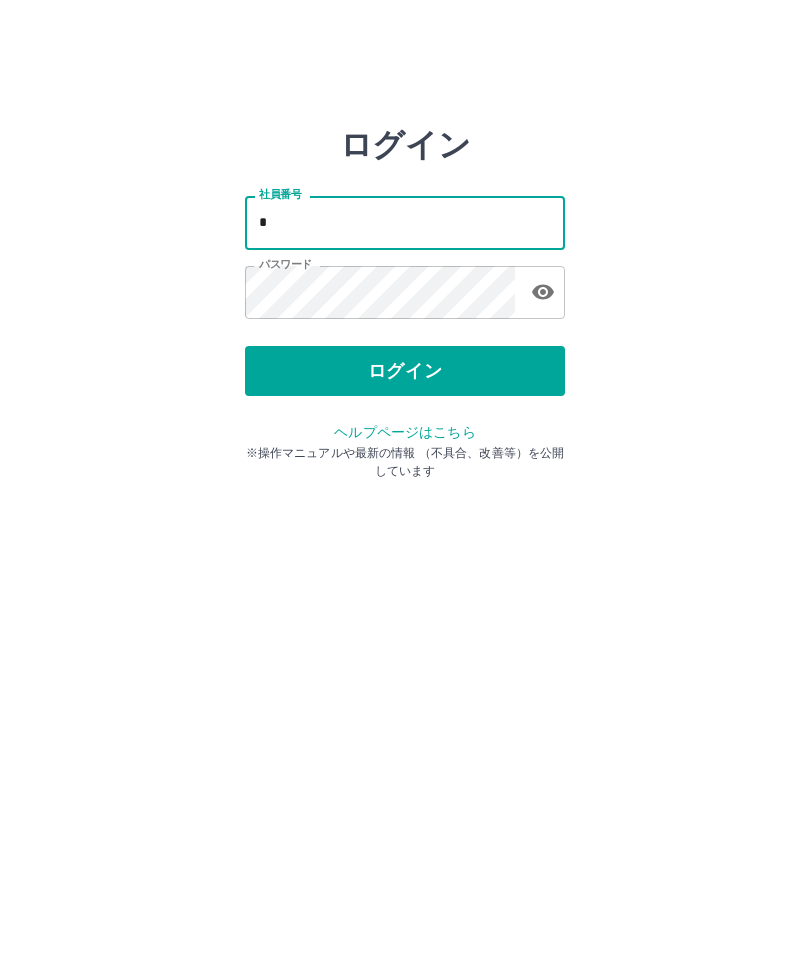 type on "*" 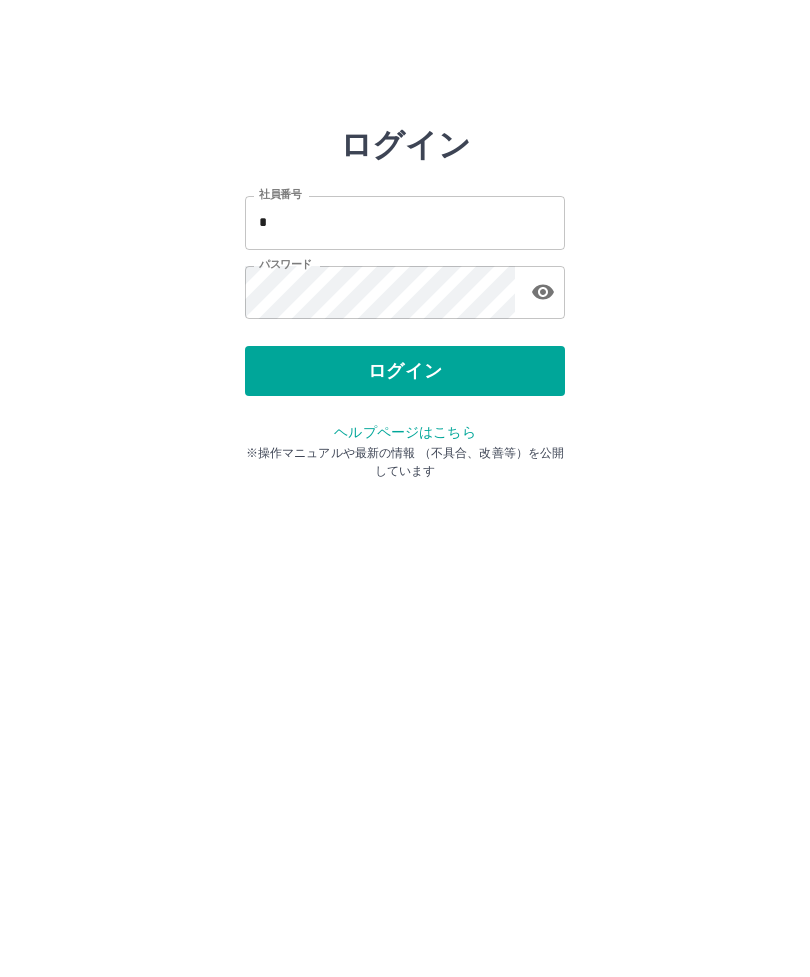 click on "*" at bounding box center [405, 222] 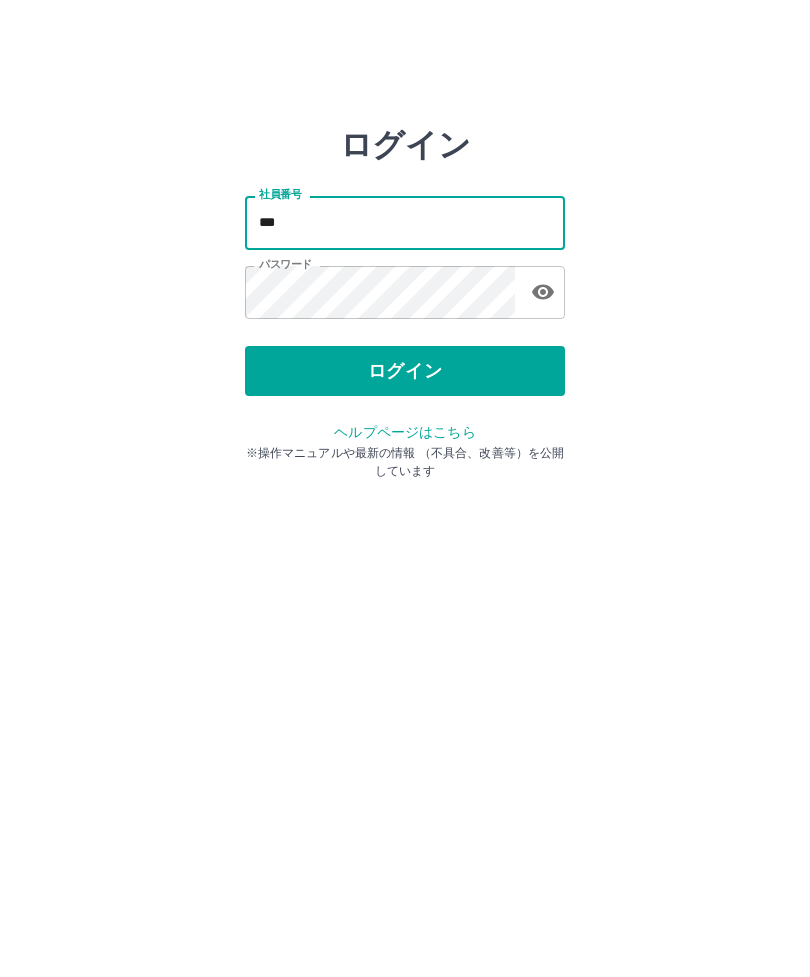 click on "ログイン 社員番号 *** 社員番号 パスワード パスワード ログイン ヘルプページはこちら ※操作マニュアルや最新の情報 （不具合、改善等）を公開しています" at bounding box center (405, 223) 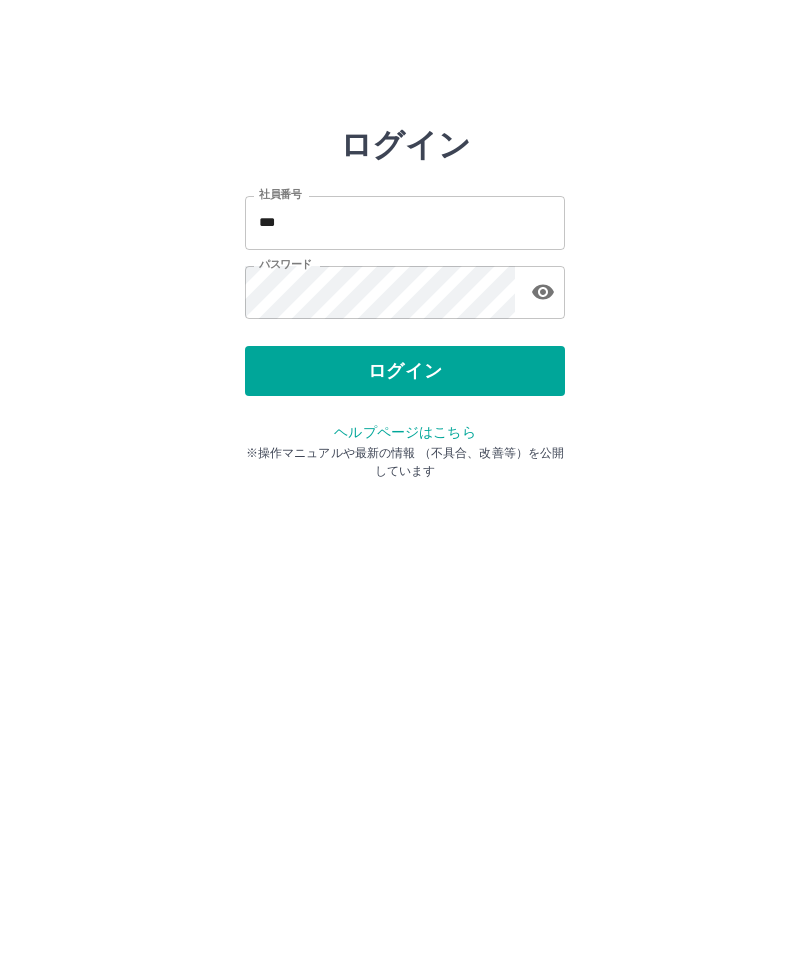 click on "***" at bounding box center (405, 222) 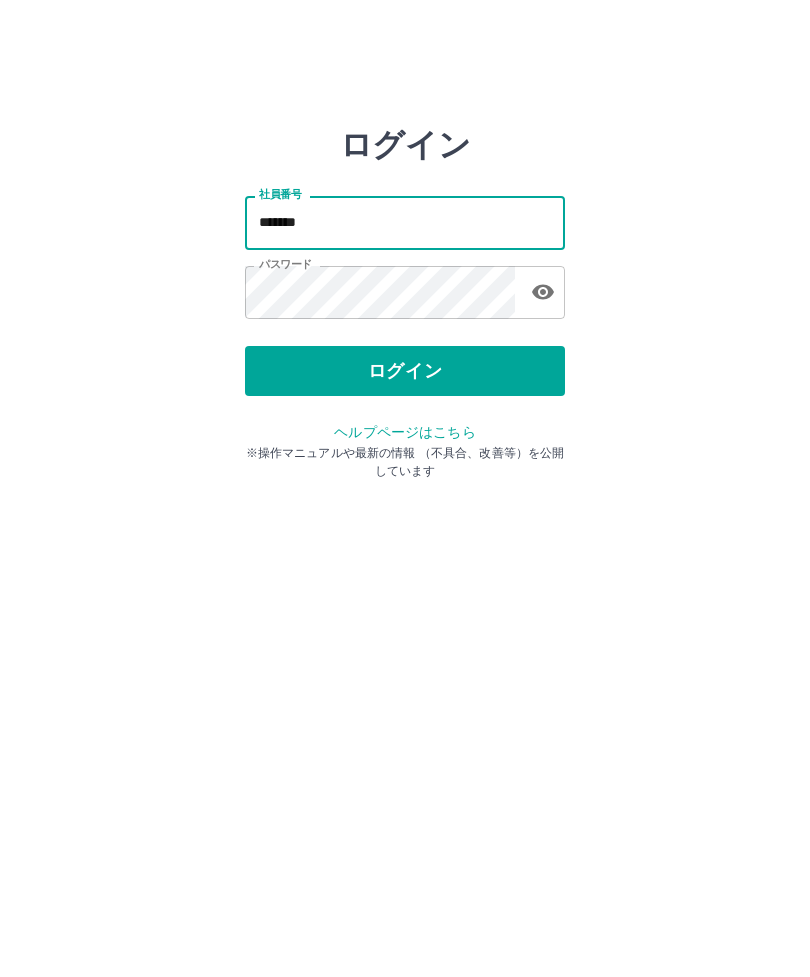 type on "*******" 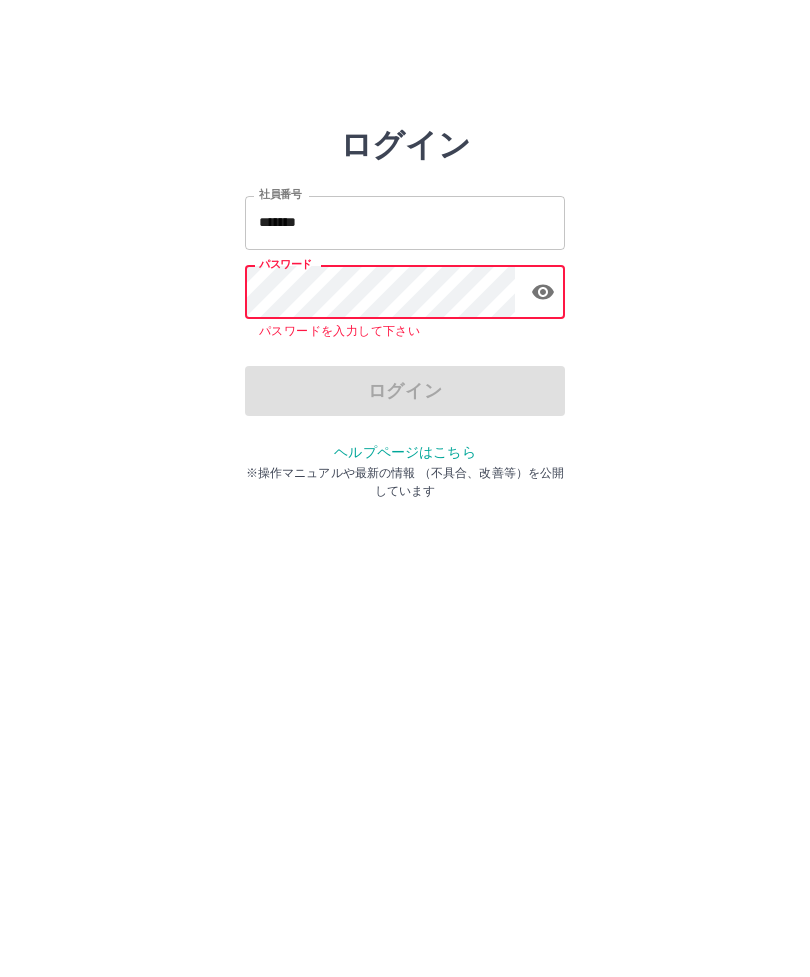 click on "ログイン 社員番号 ******* 社員番号 パスワード パスワード パスワードを入力して下さい ログイン ヘルプページはこちら ※操作マニュアルや最新の情報 （不具合、改善等）を公開しています" at bounding box center (405, 223) 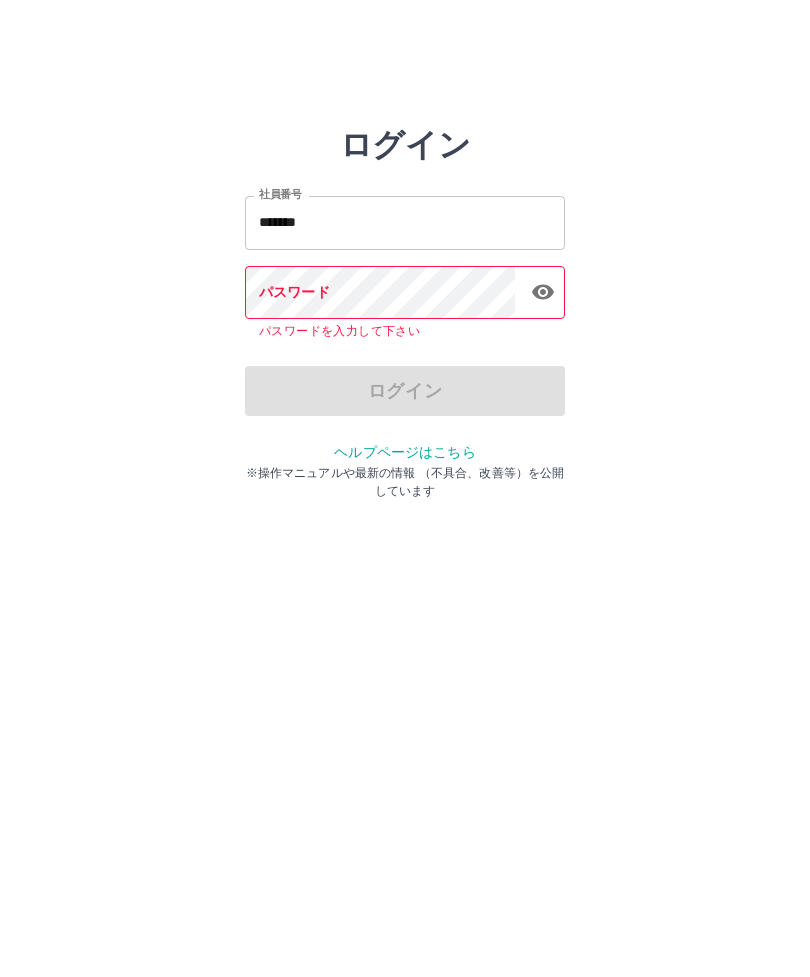 click on "パスワード パスワード パスワードを入力して下さい" at bounding box center [405, 304] 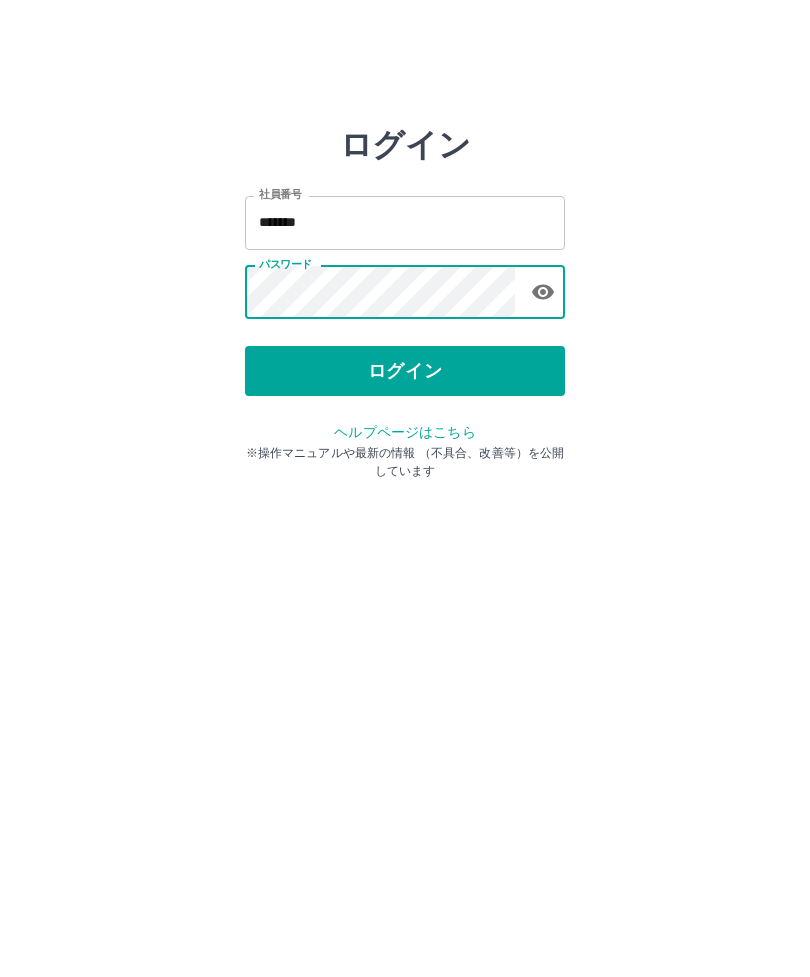 click on "ログイン 社員番号 ******* 社員番号 パスワード パスワード ログイン ヘルプページはこちら ※操作マニュアルや最新の情報 （不具合、改善等）を公開しています" at bounding box center [405, 286] 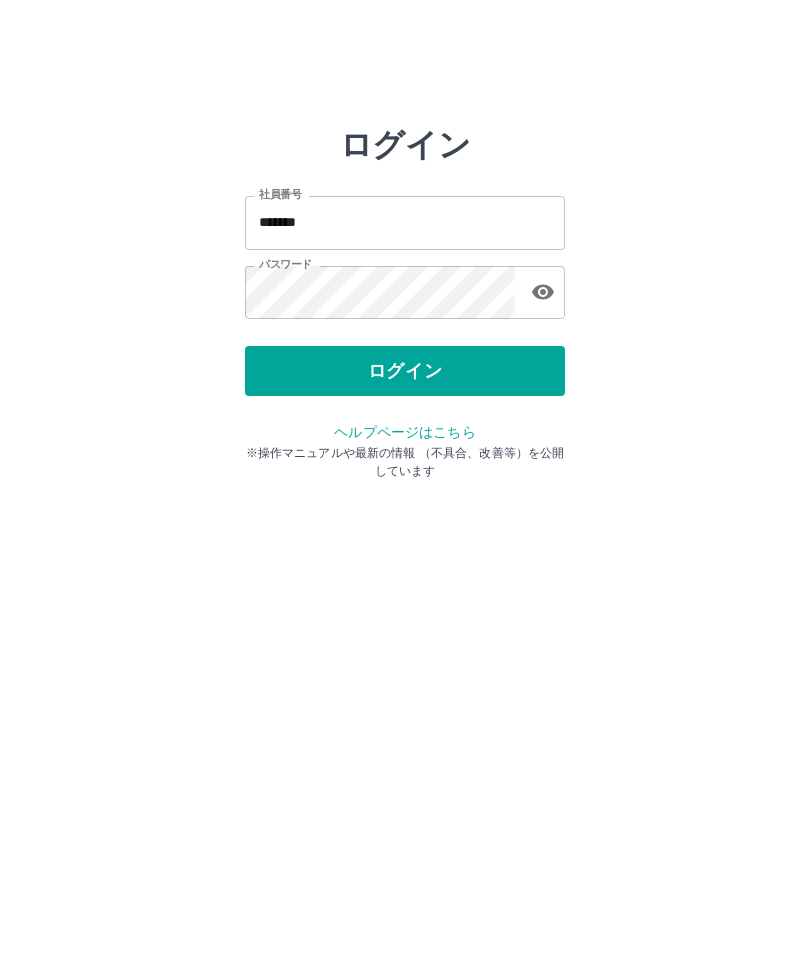 click on "ログイン" at bounding box center (405, 371) 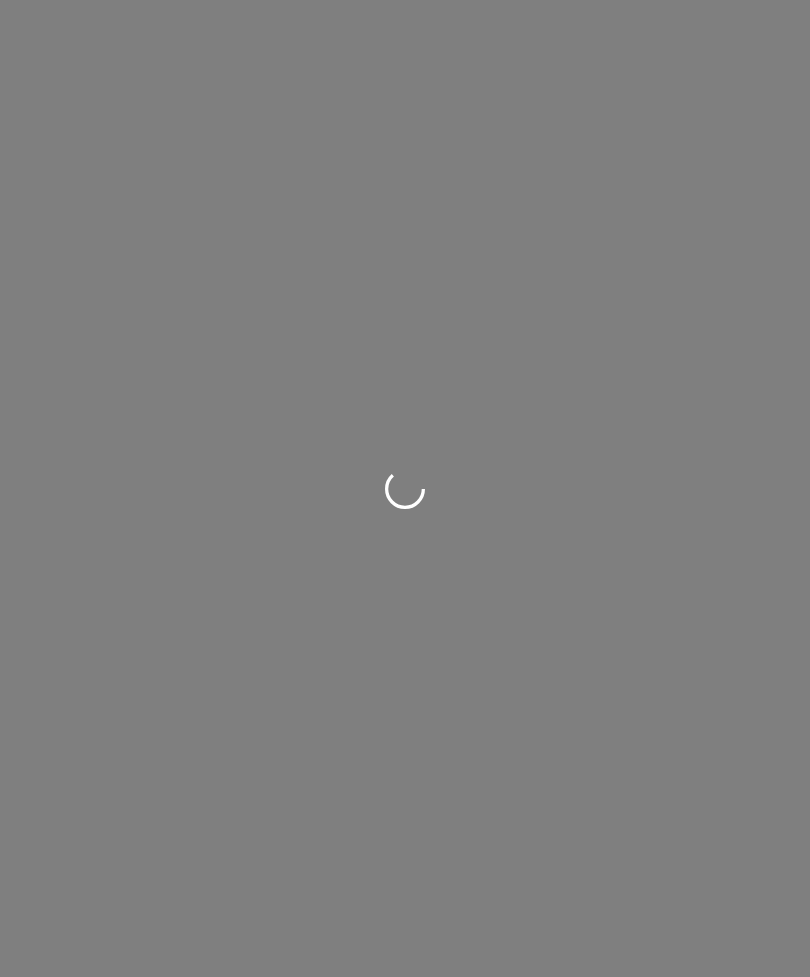 scroll, scrollTop: 0, scrollLeft: 0, axis: both 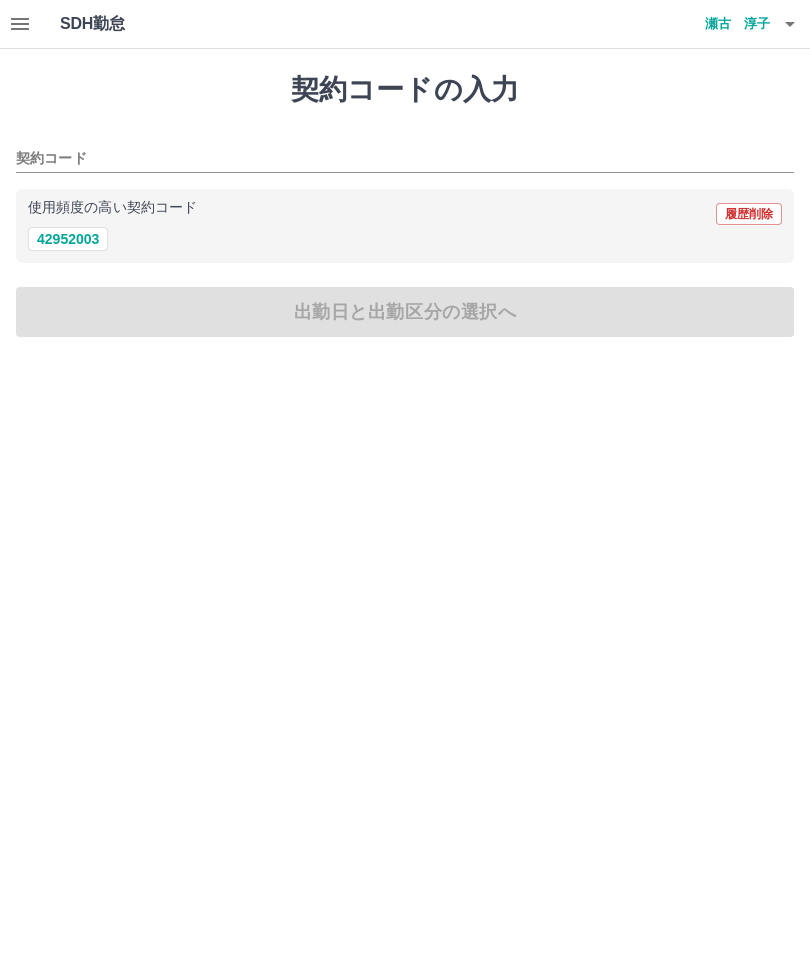 click on "42952003" at bounding box center [68, 239] 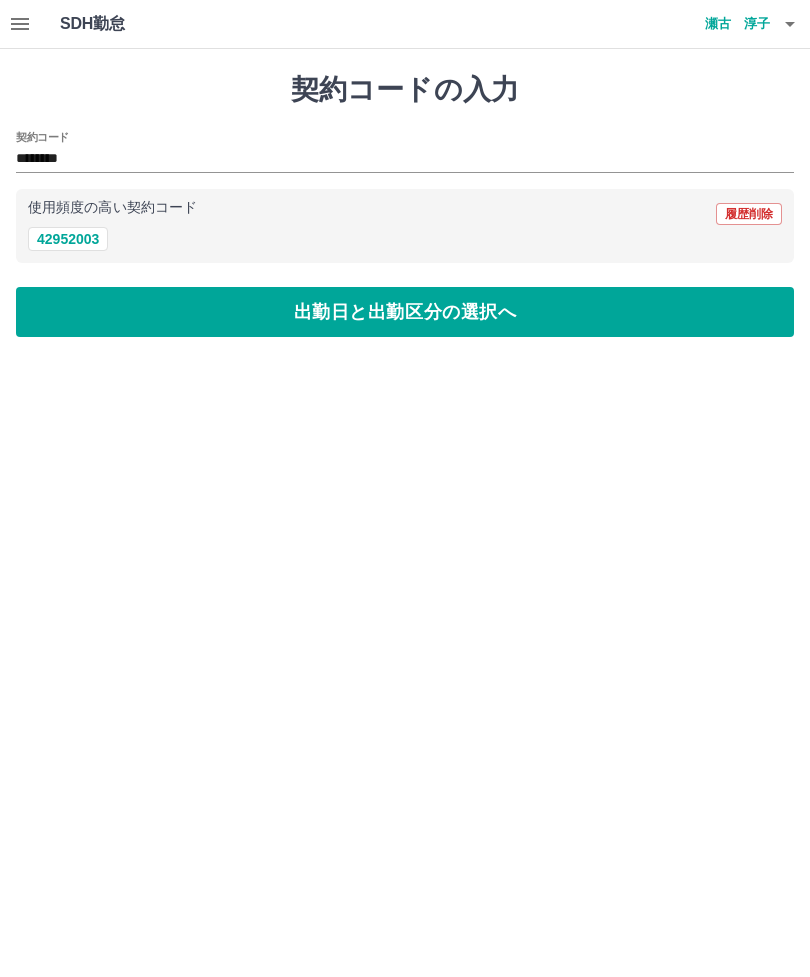 click on "********" at bounding box center [390, 159] 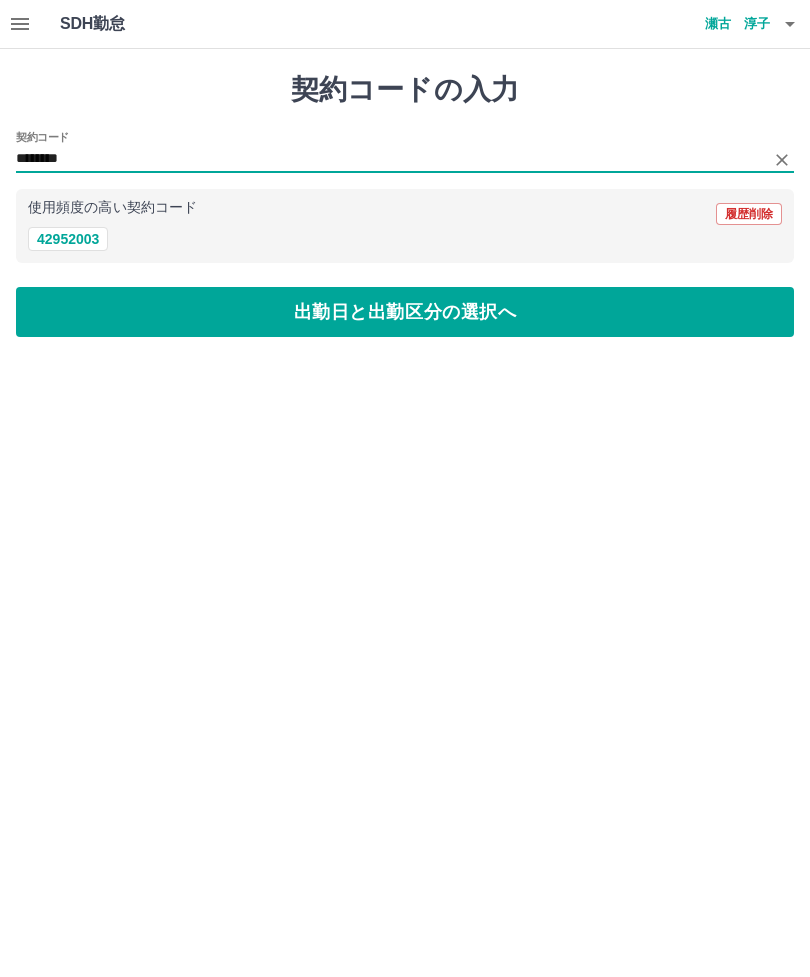 click on "契約コード ********" at bounding box center (405, 152) 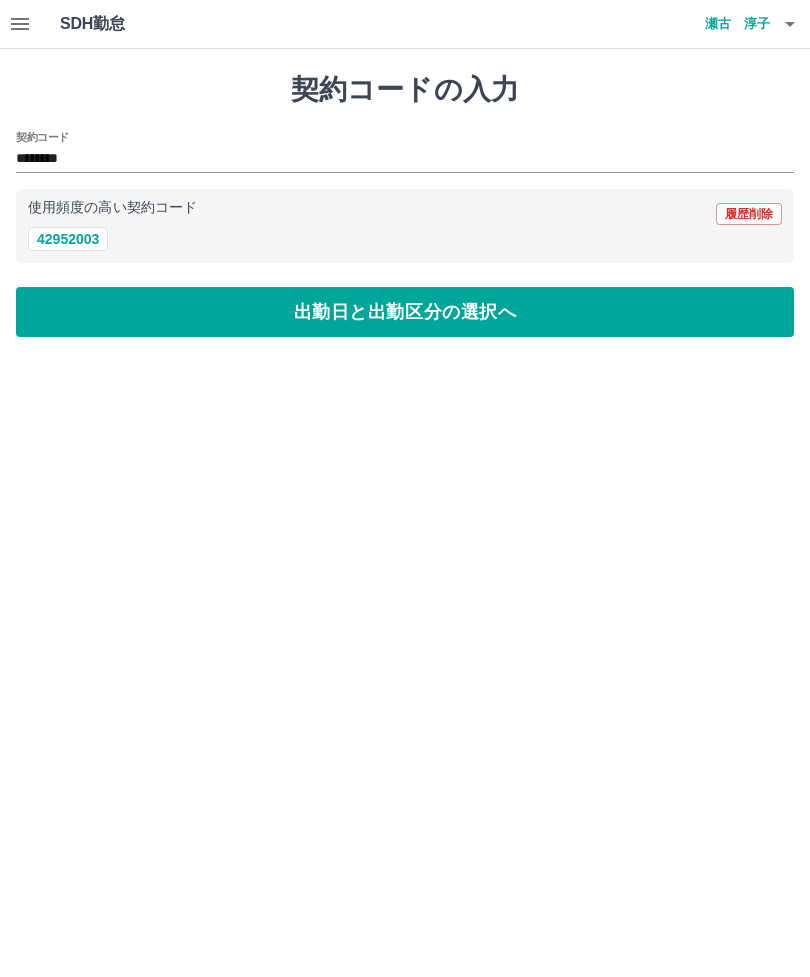 click on "42952003" at bounding box center (68, 239) 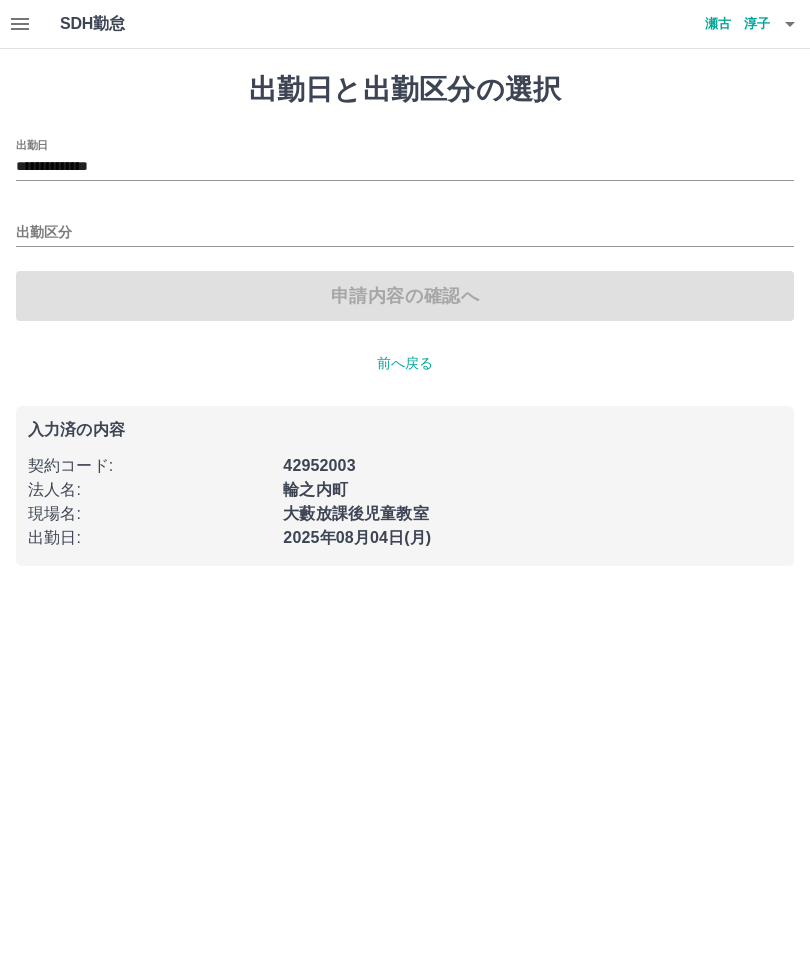 click on "**********" at bounding box center [405, 167] 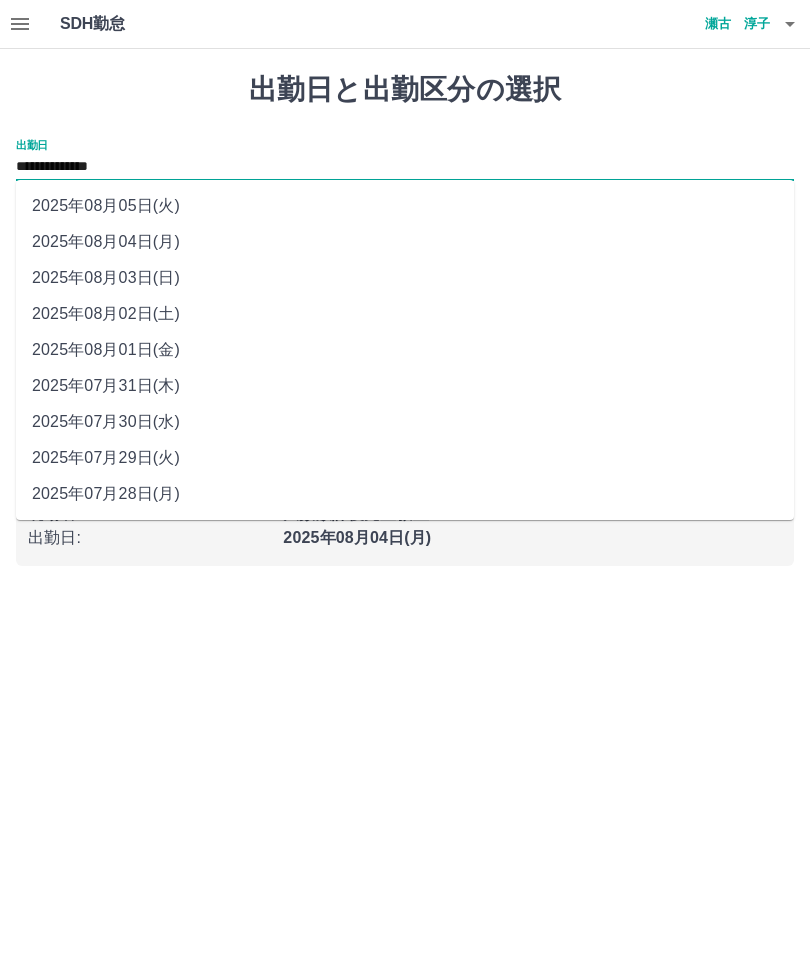 click on "2025年08月01日(金)" at bounding box center [405, 350] 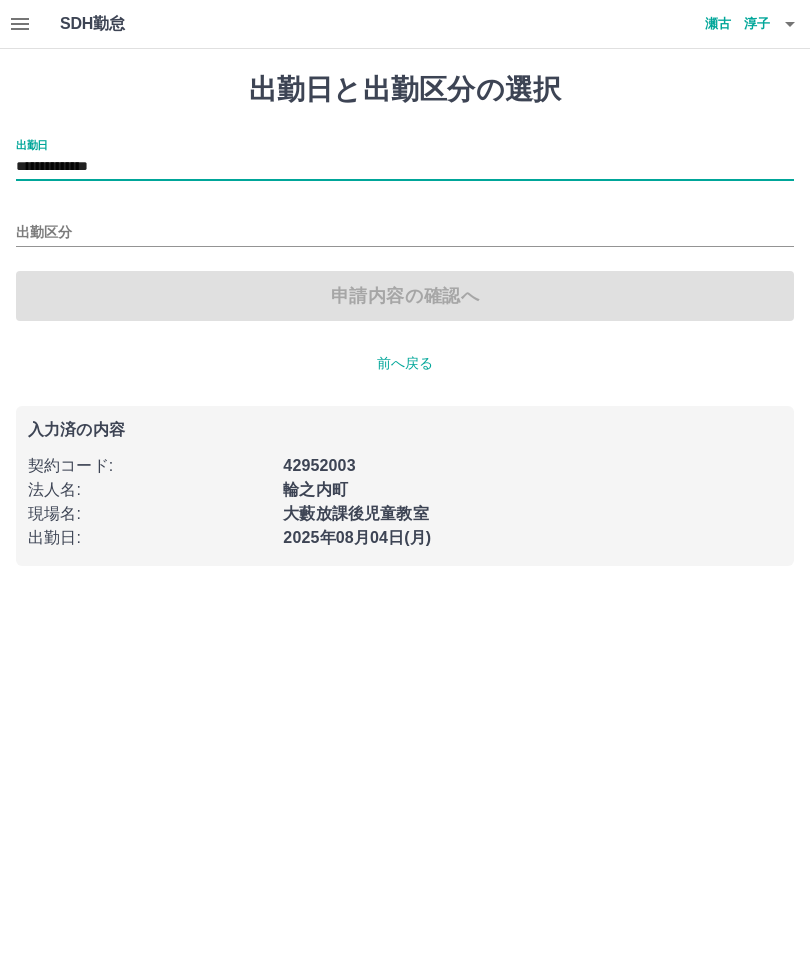 click on "出勤区分" at bounding box center [405, 233] 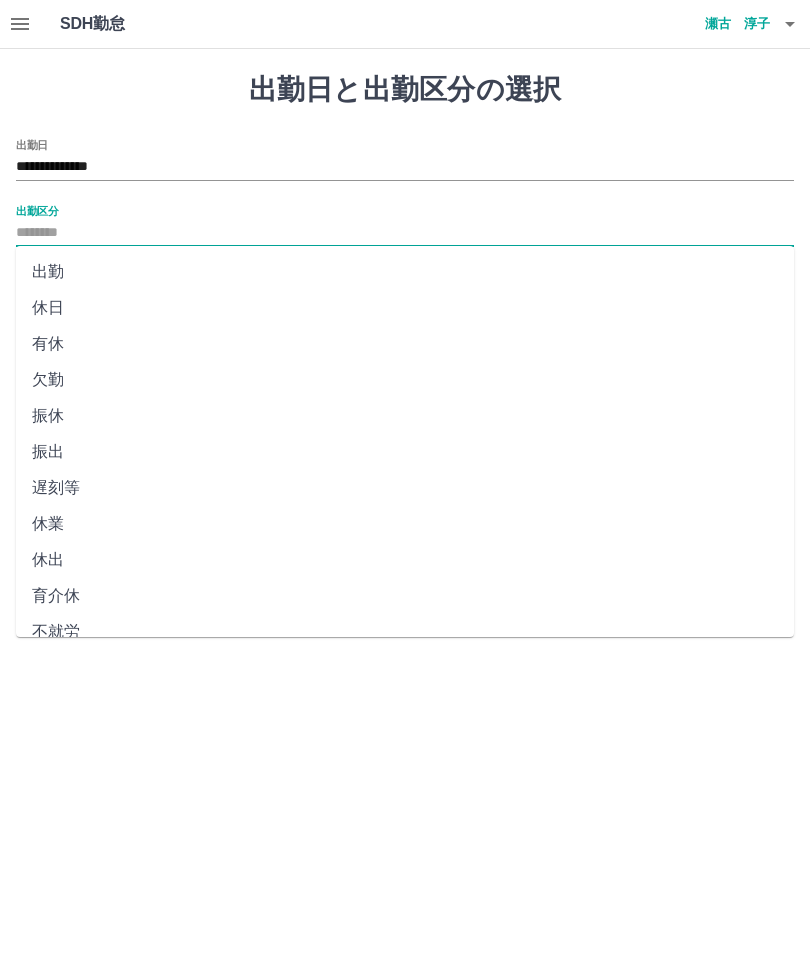click on "出勤" at bounding box center [405, 272] 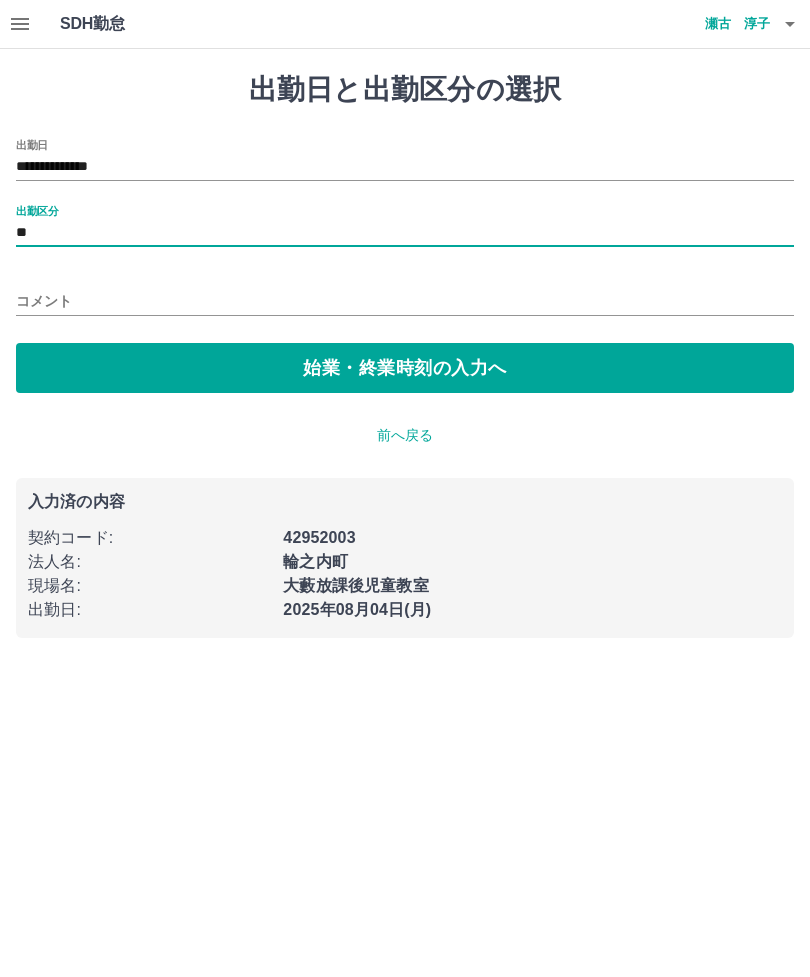 click on "**********" at bounding box center [405, 167] 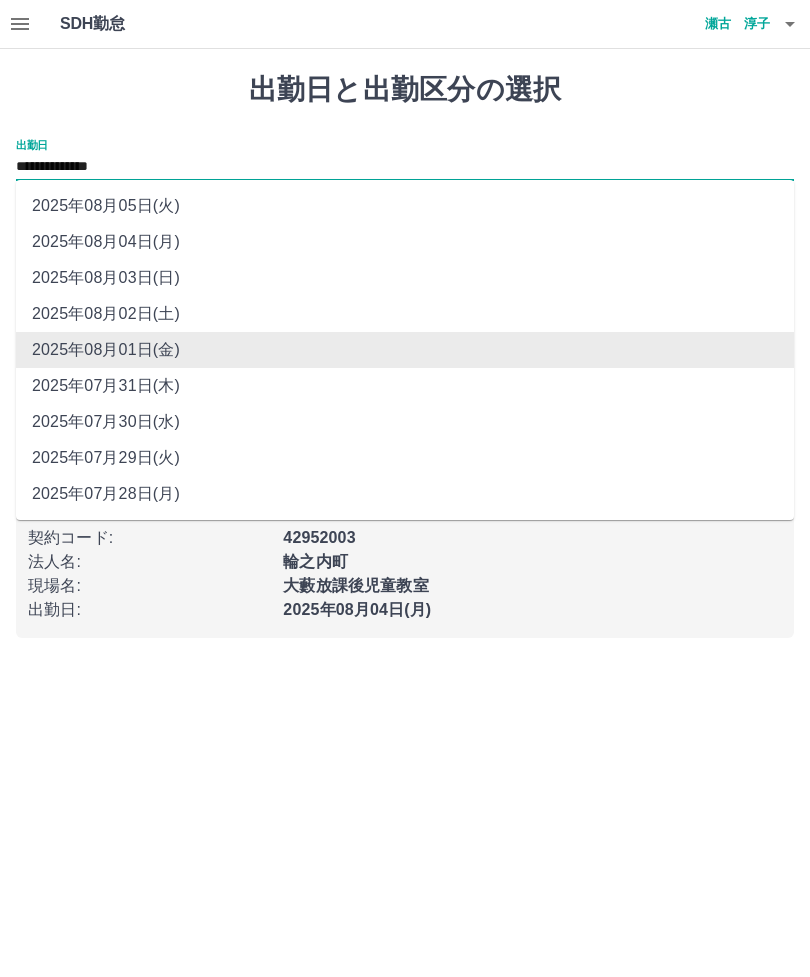 click on "**********" at bounding box center [405, 160] 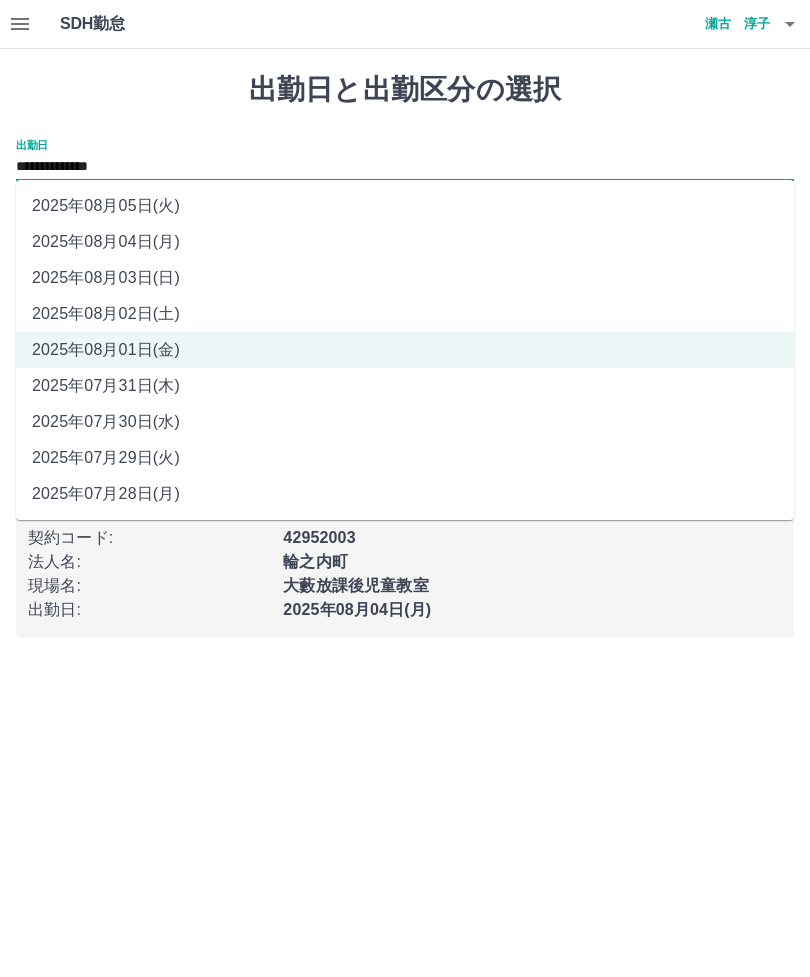 click on "2025年08月05日(火)" at bounding box center [405, 206] 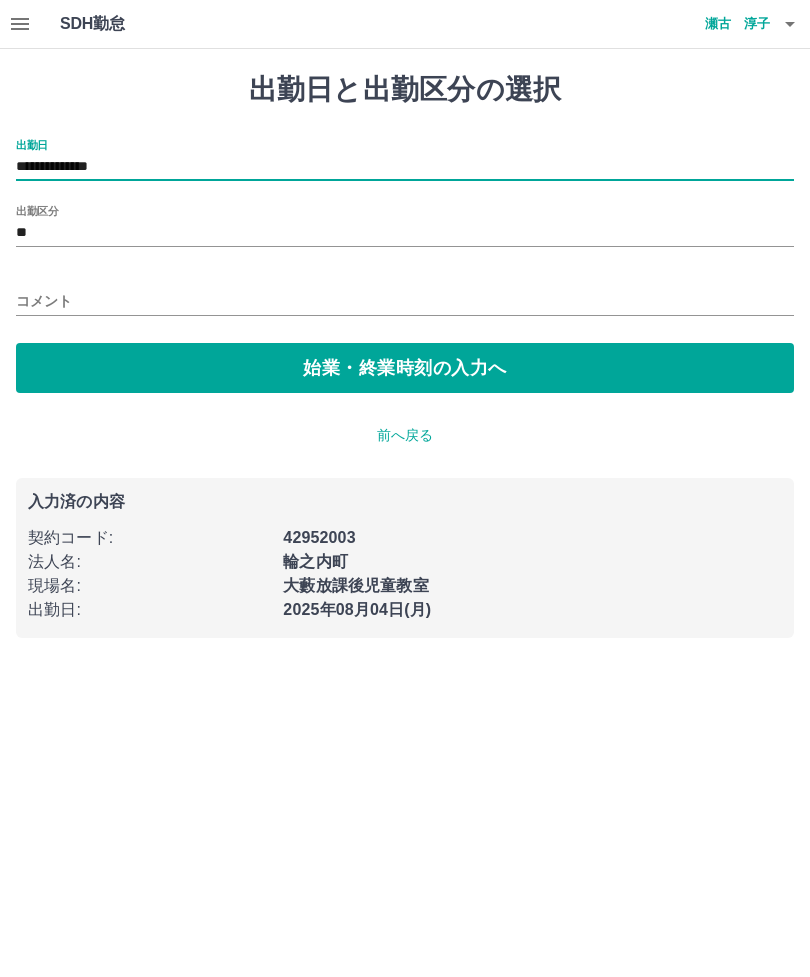 click on "**********" at bounding box center [405, 167] 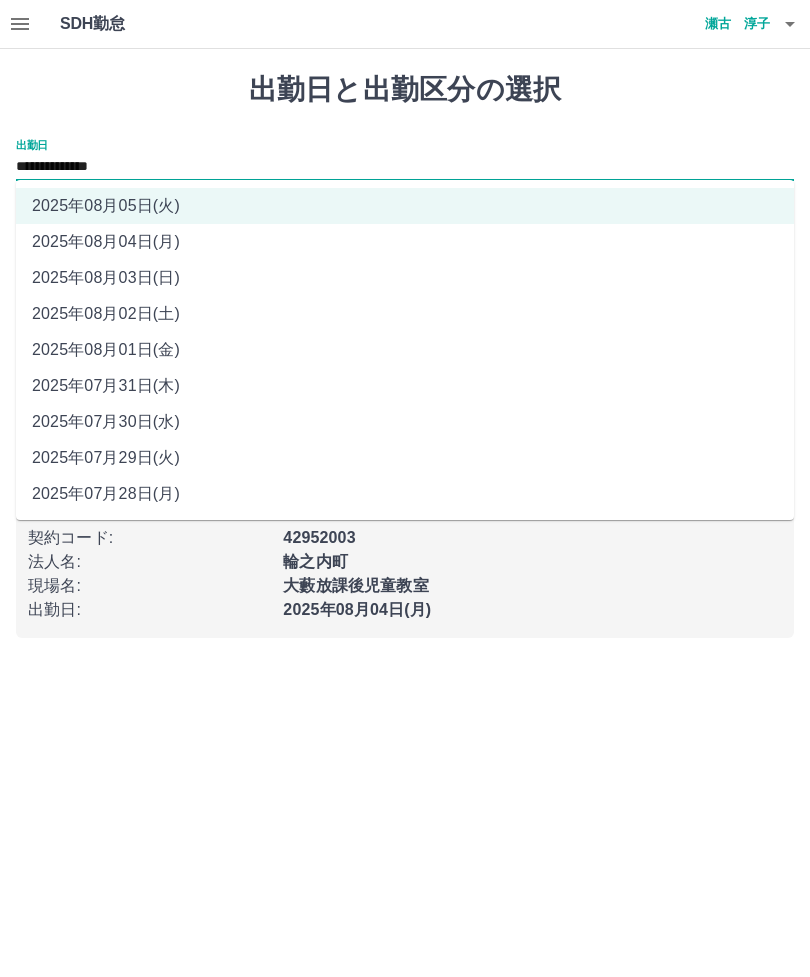 click on "2025年08月04日(月)" at bounding box center [405, 242] 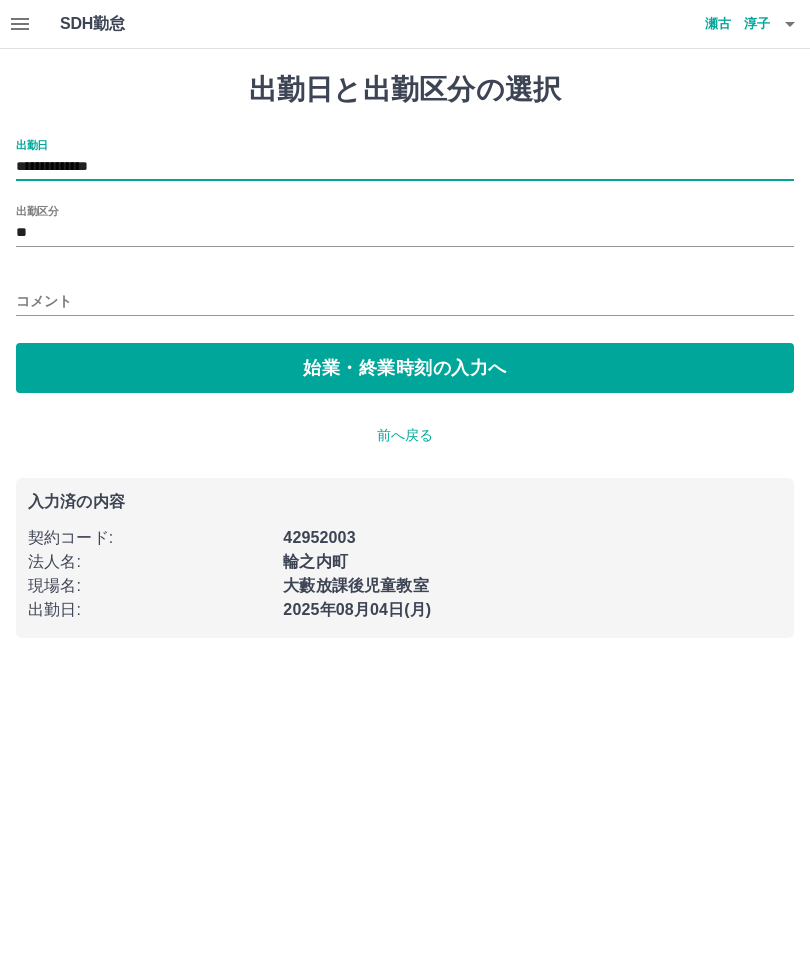click on "**********" at bounding box center [405, 167] 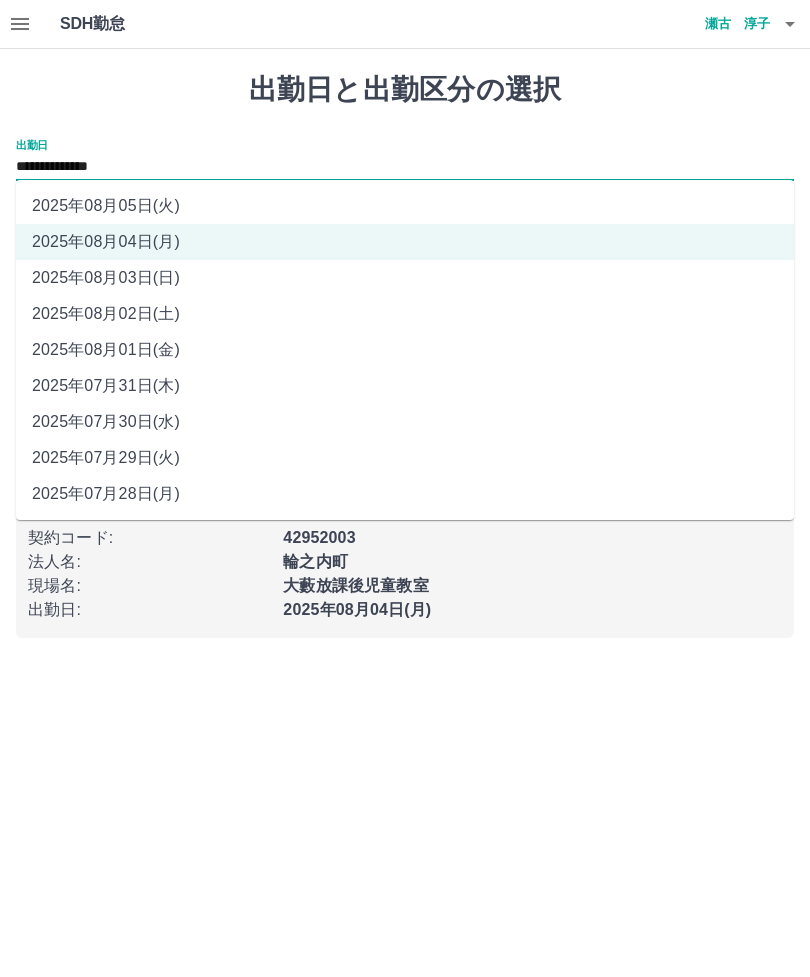 click on "2025年08月01日(金)" at bounding box center [405, 350] 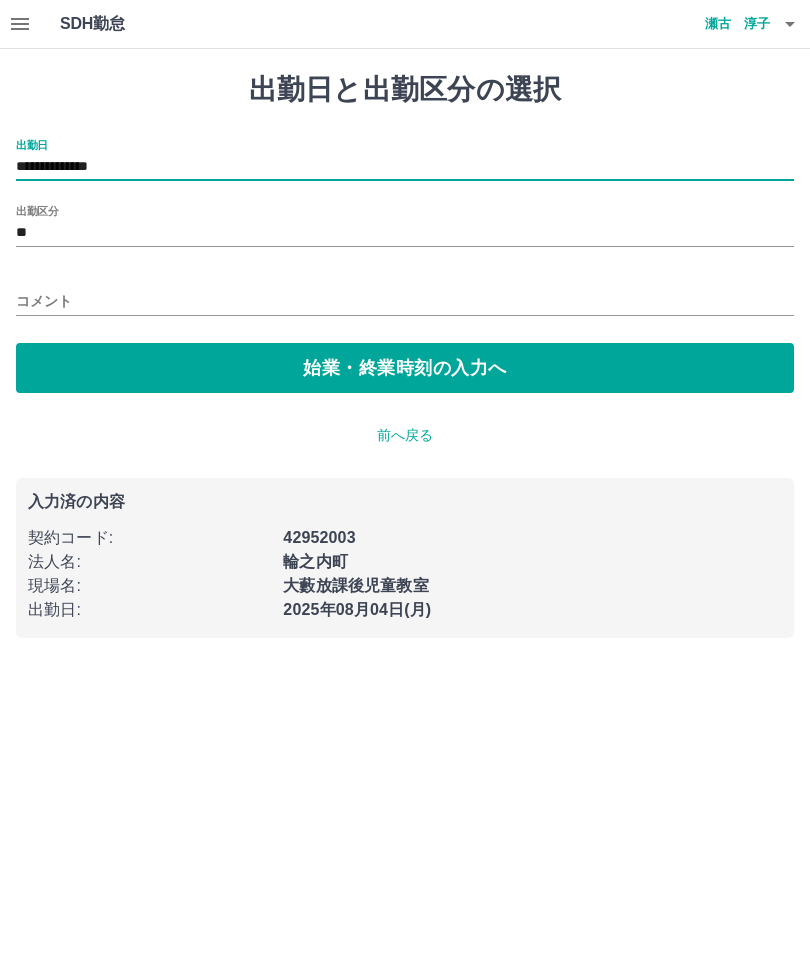 click on "前へ戻る" at bounding box center [405, 435] 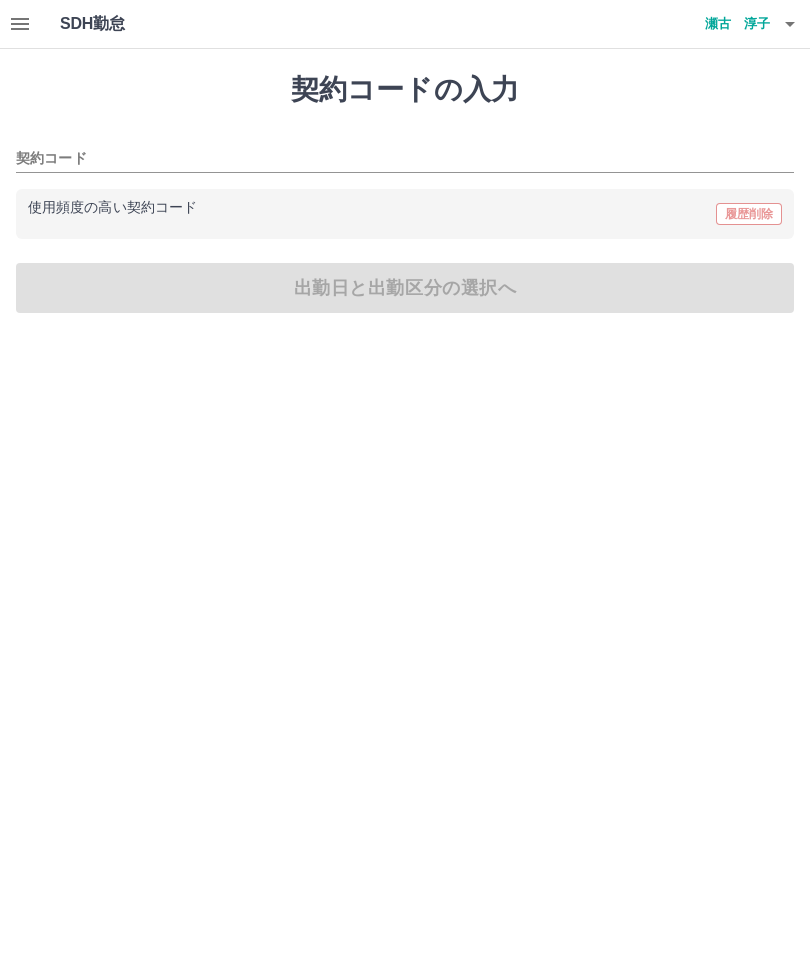 type on "********" 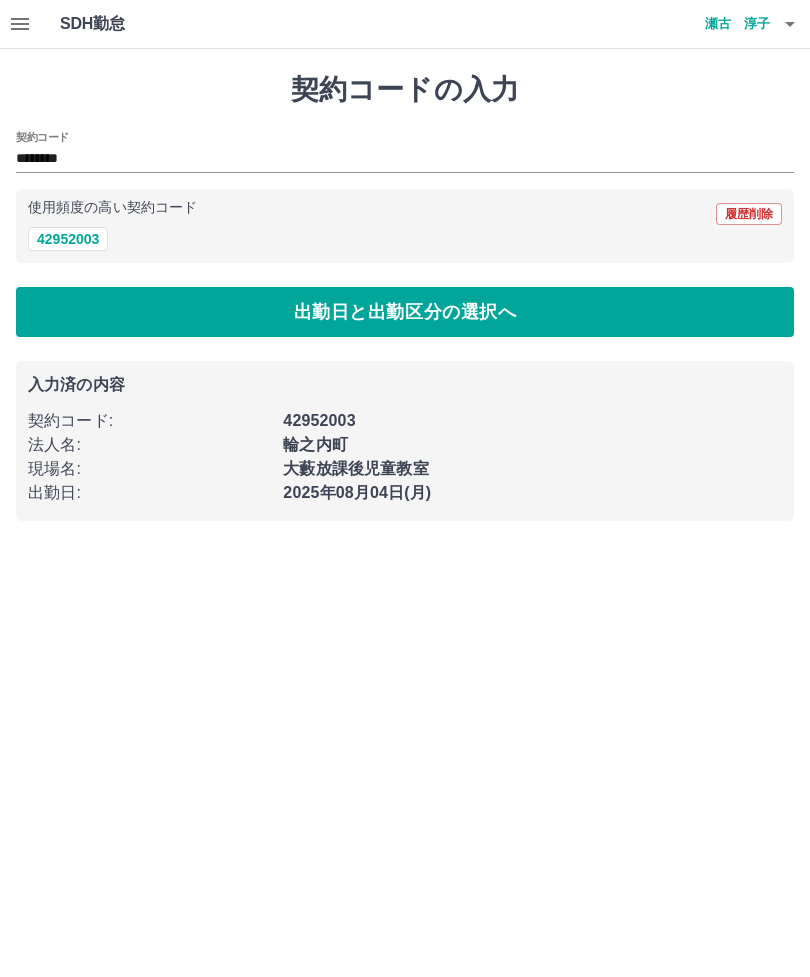 click on "42952003" at bounding box center (405, 239) 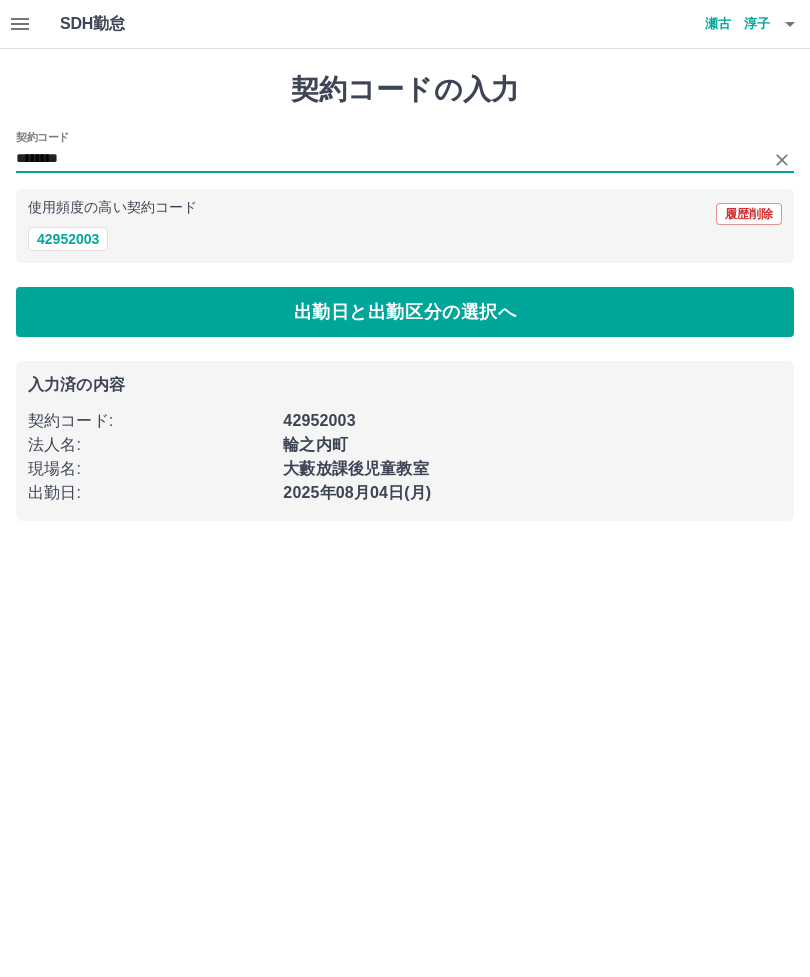 click on "契約コードの入力 契約コード ******** 使用頻度の高い契約コード 履歴削除 42952003 出勤日と出勤区分の選択へ 入力済の内容 契約コード : 42952003 法人名 : 輪之内町 現場名 : 大藪放課後児童教室 出勤日 : 2025年08月04日(月)" at bounding box center [405, 297] 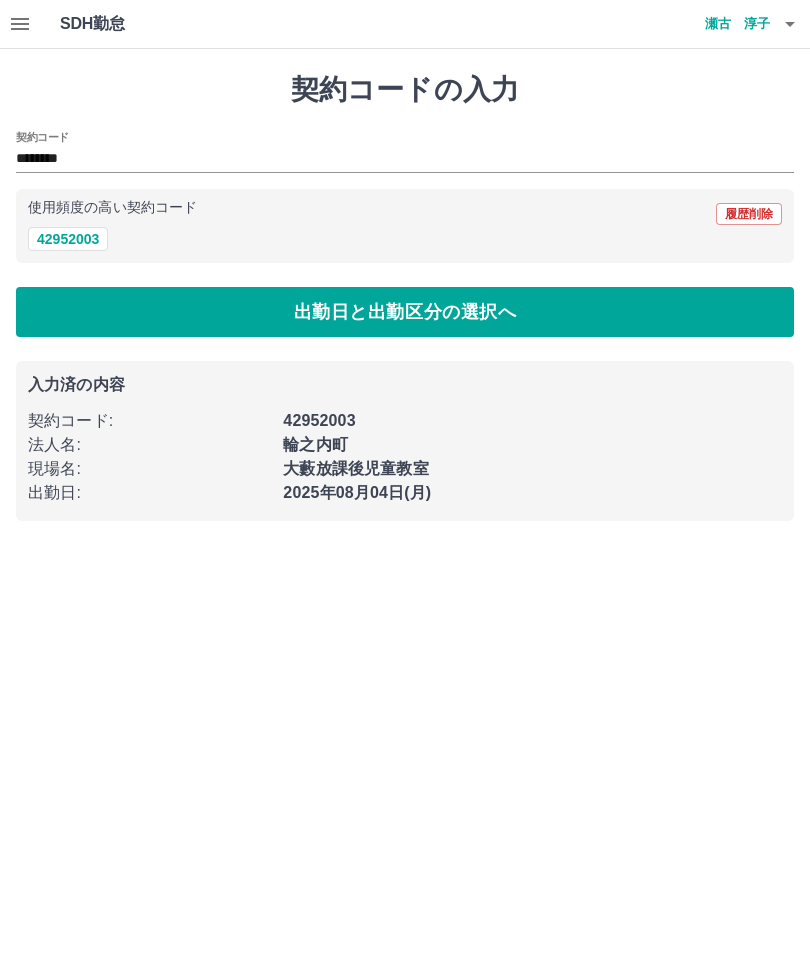 click on "出勤日と出勤区分の選択へ" at bounding box center (405, 312) 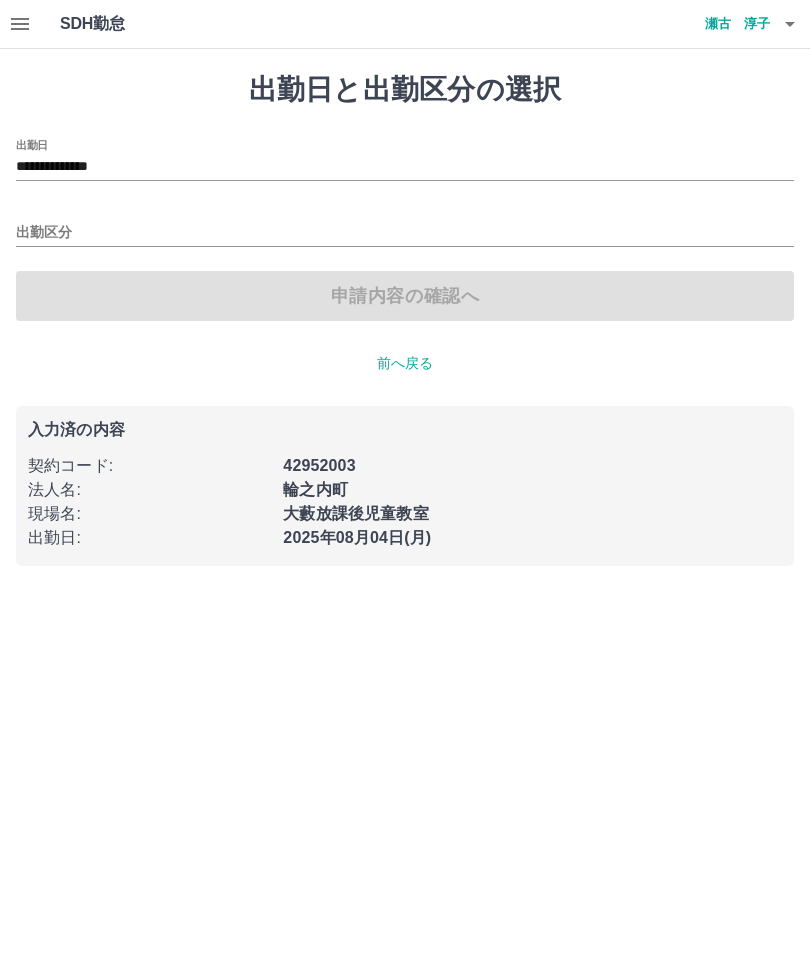 click on "出勤区分" at bounding box center [405, 233] 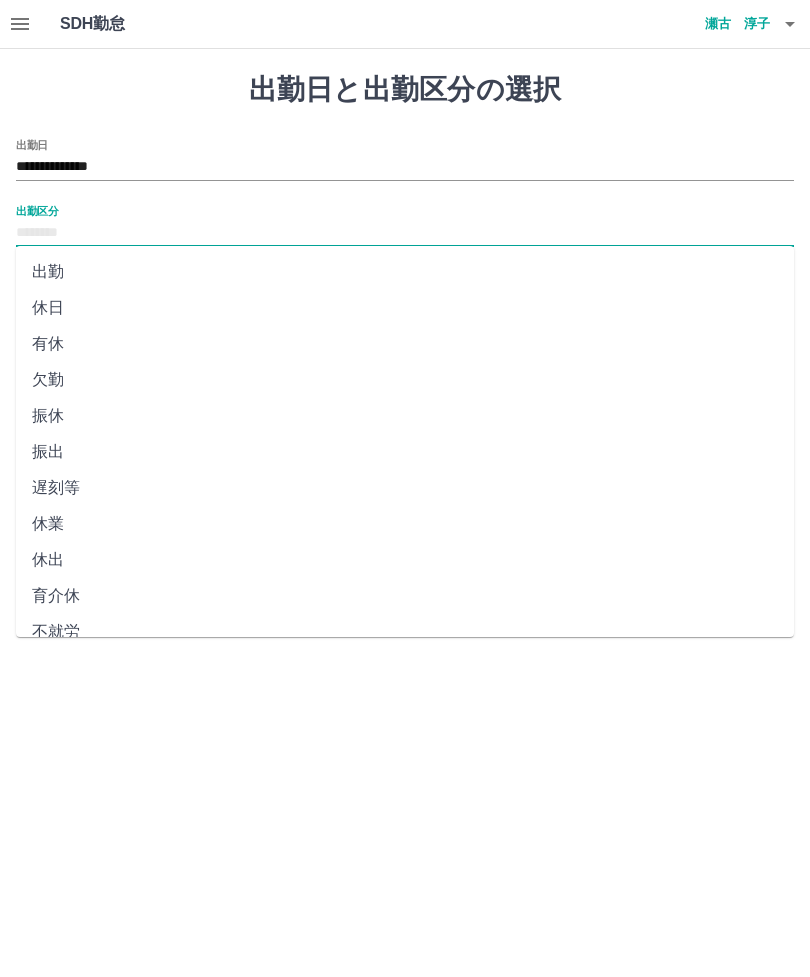 click on "出勤" at bounding box center [405, 272] 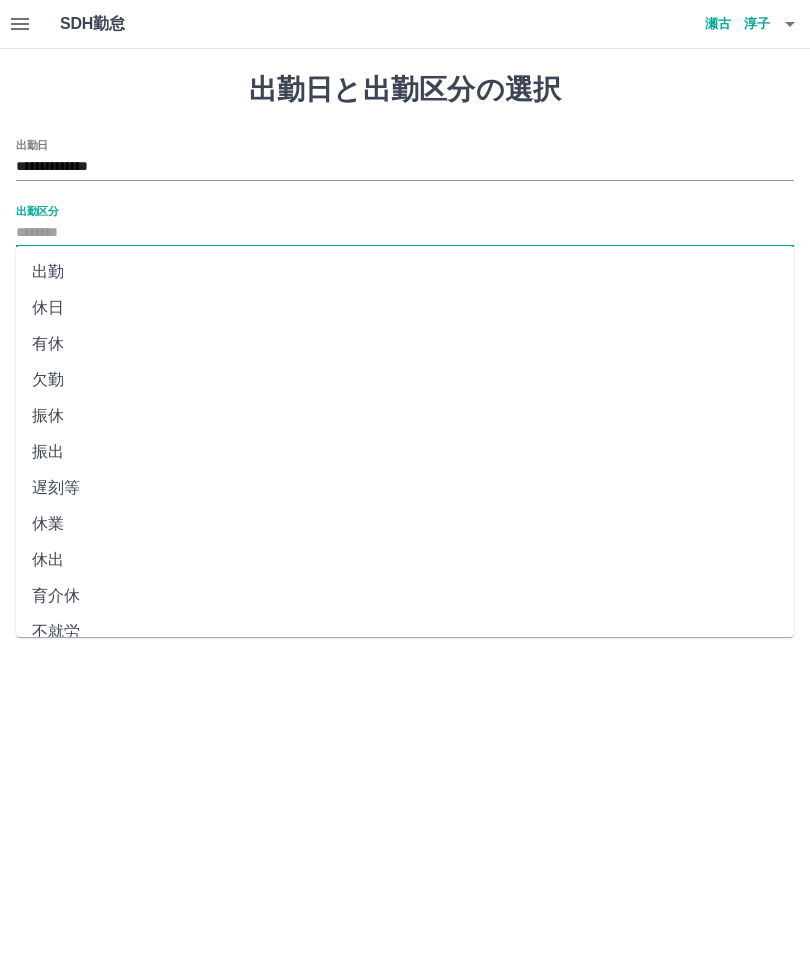 type on "**" 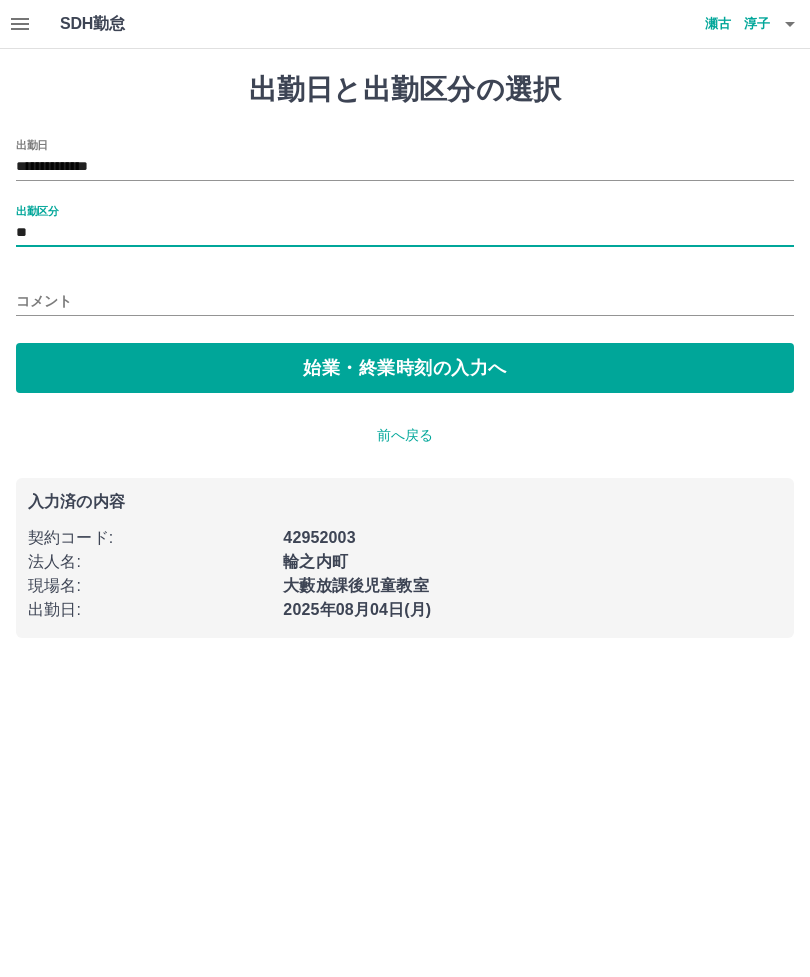 click on "**********" at bounding box center (405, 167) 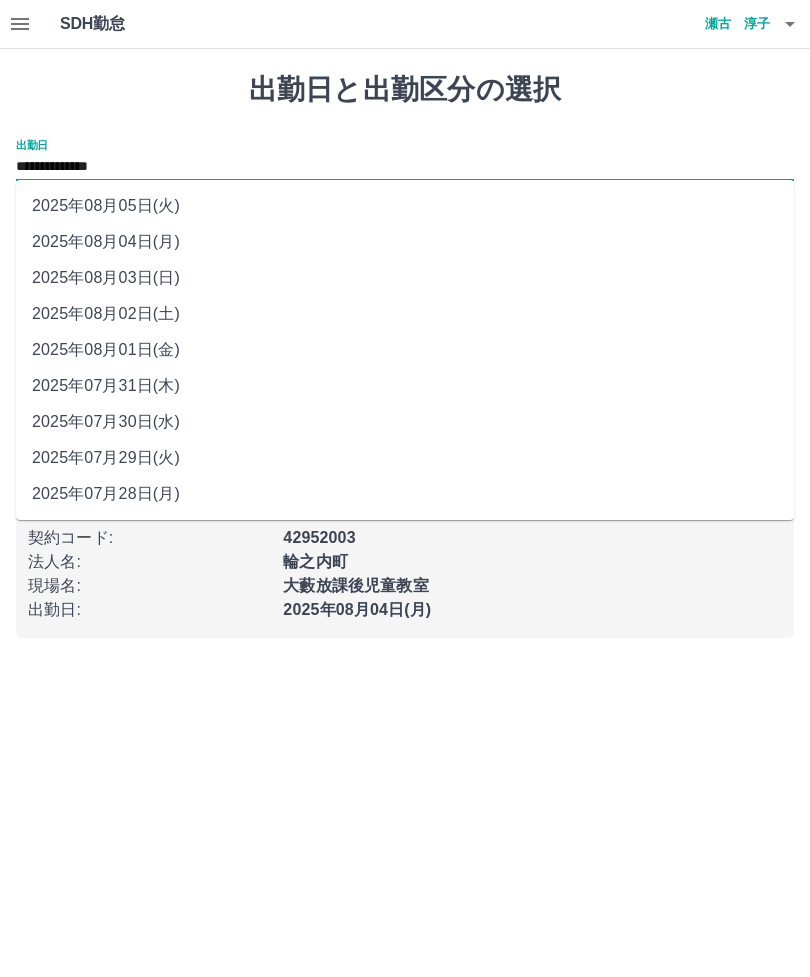 click on "2025年08月01日(金)" at bounding box center [405, 350] 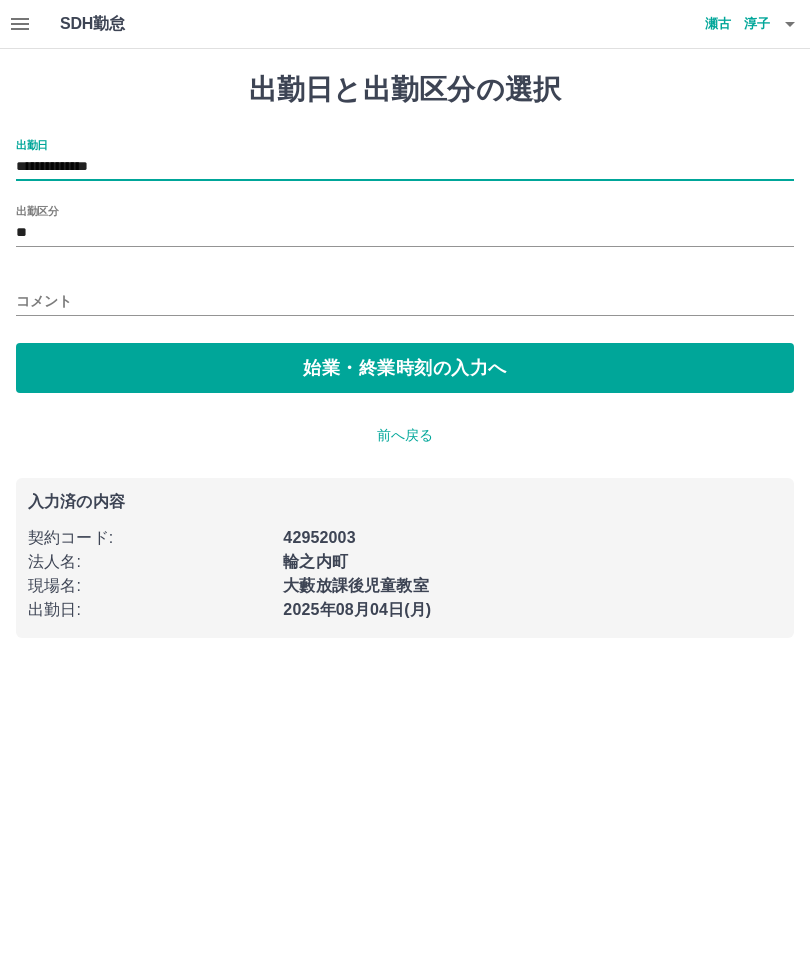 click on "前へ戻る" at bounding box center [405, 435] 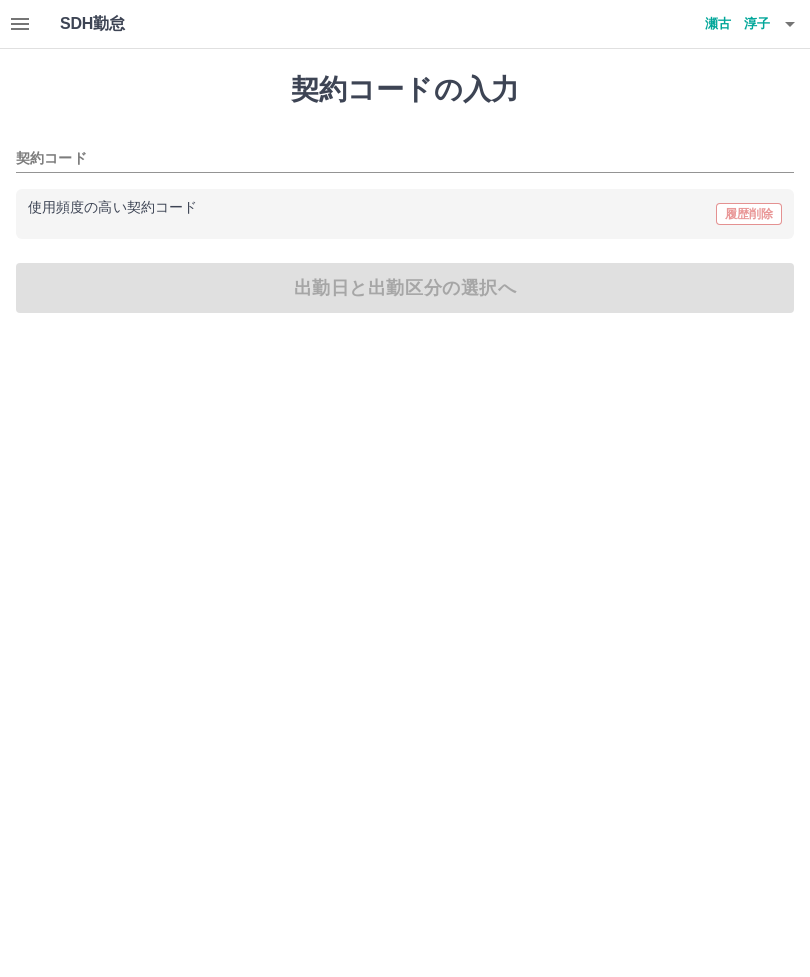 type on "********" 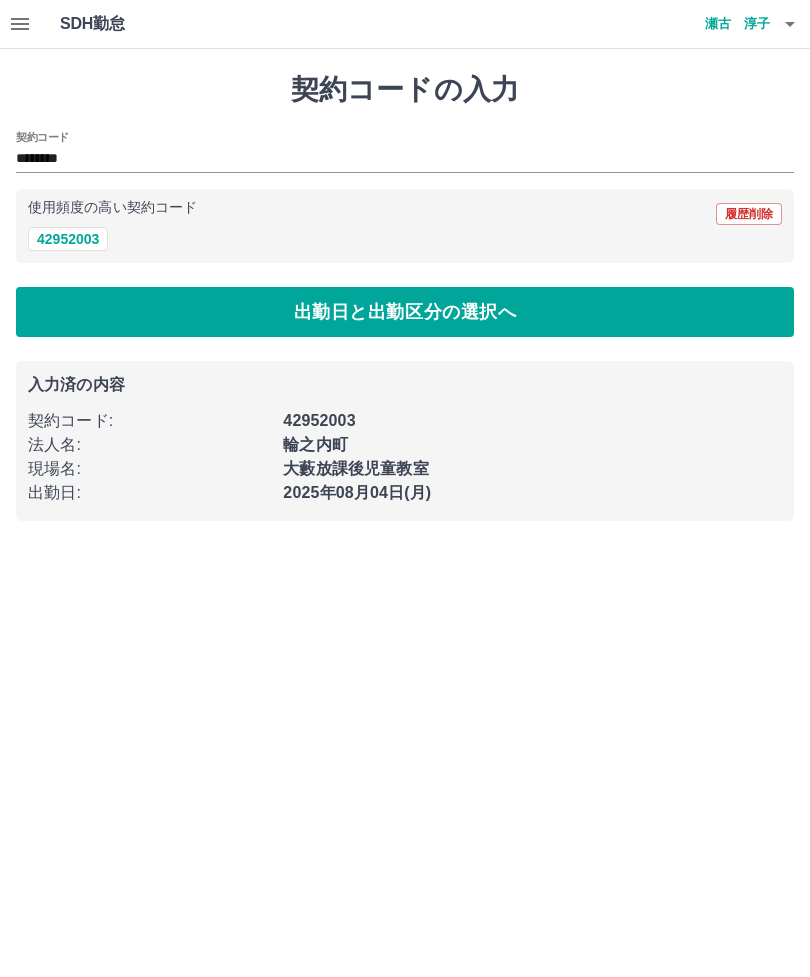 click on "********" at bounding box center [390, 159] 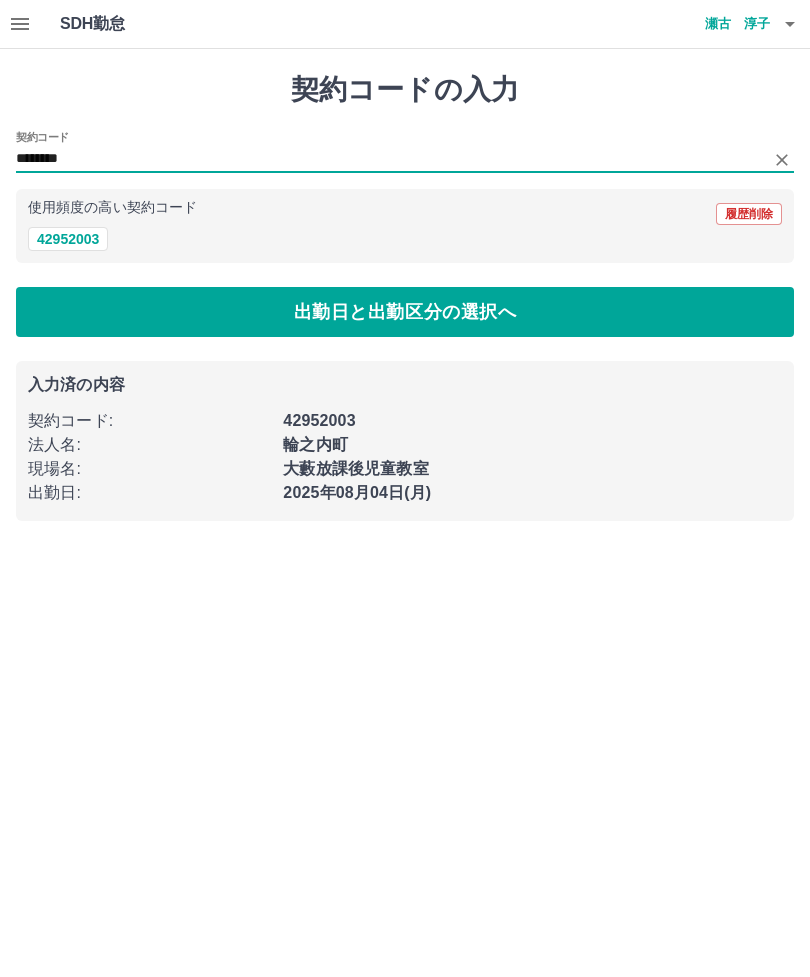 click on "********" at bounding box center [390, 159] 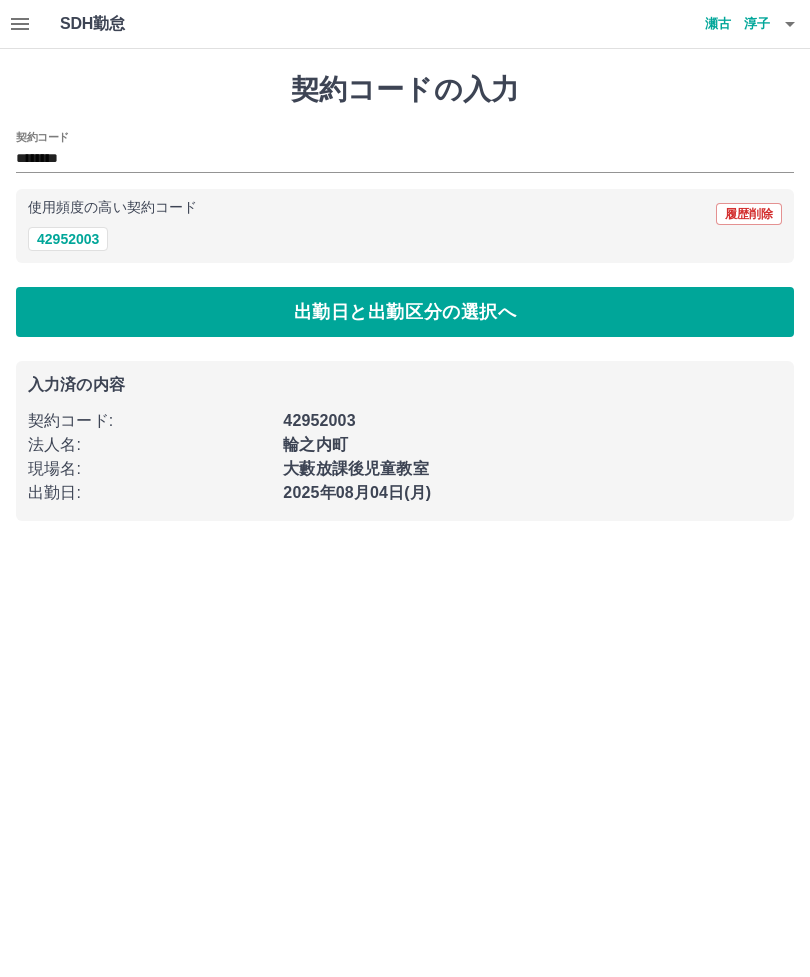 click on "出勤日と出勤区分の選択へ" at bounding box center [405, 312] 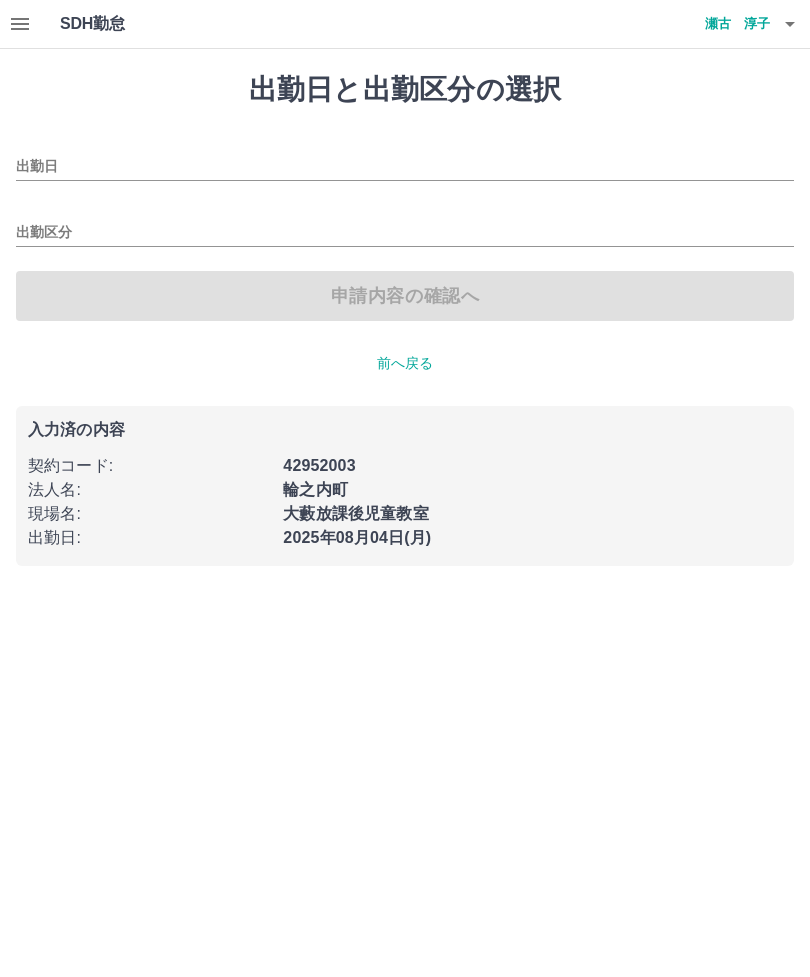 type on "**********" 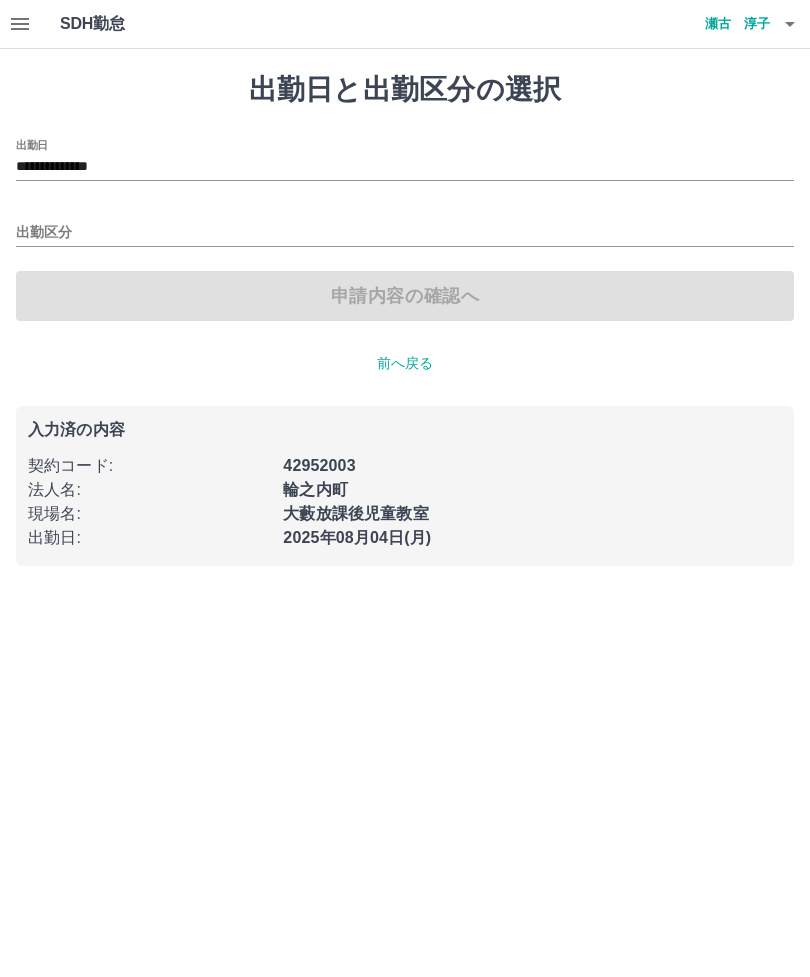 click on "前へ戻る" at bounding box center (405, 363) 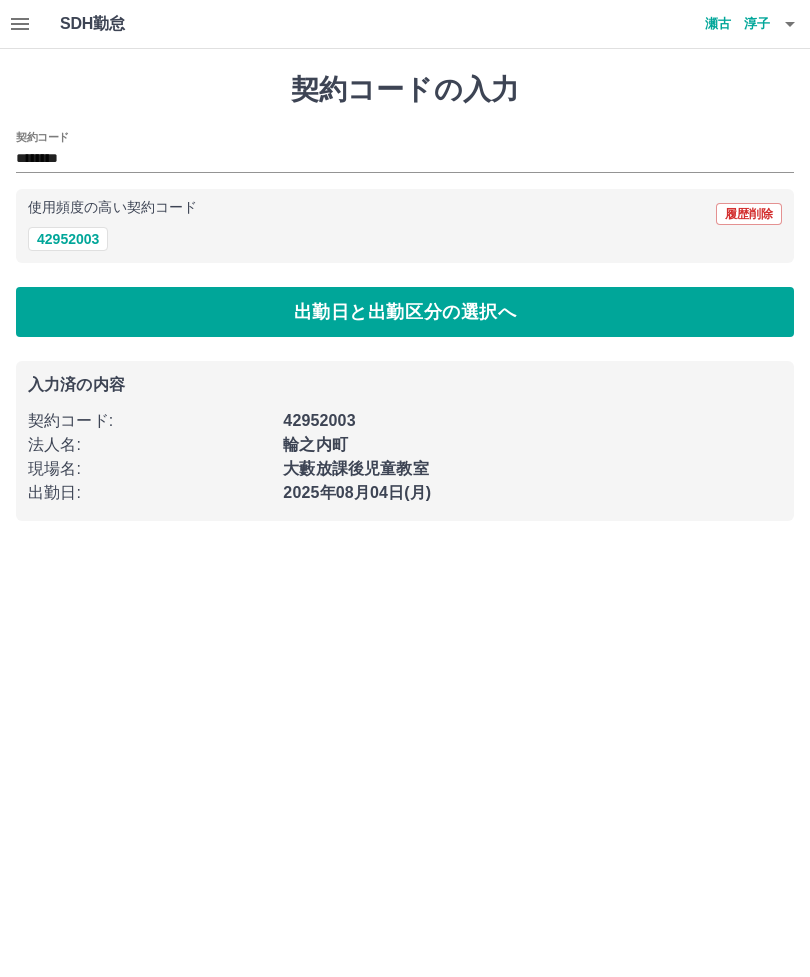click on "出勤日と出勤区分の選択へ" at bounding box center [405, 312] 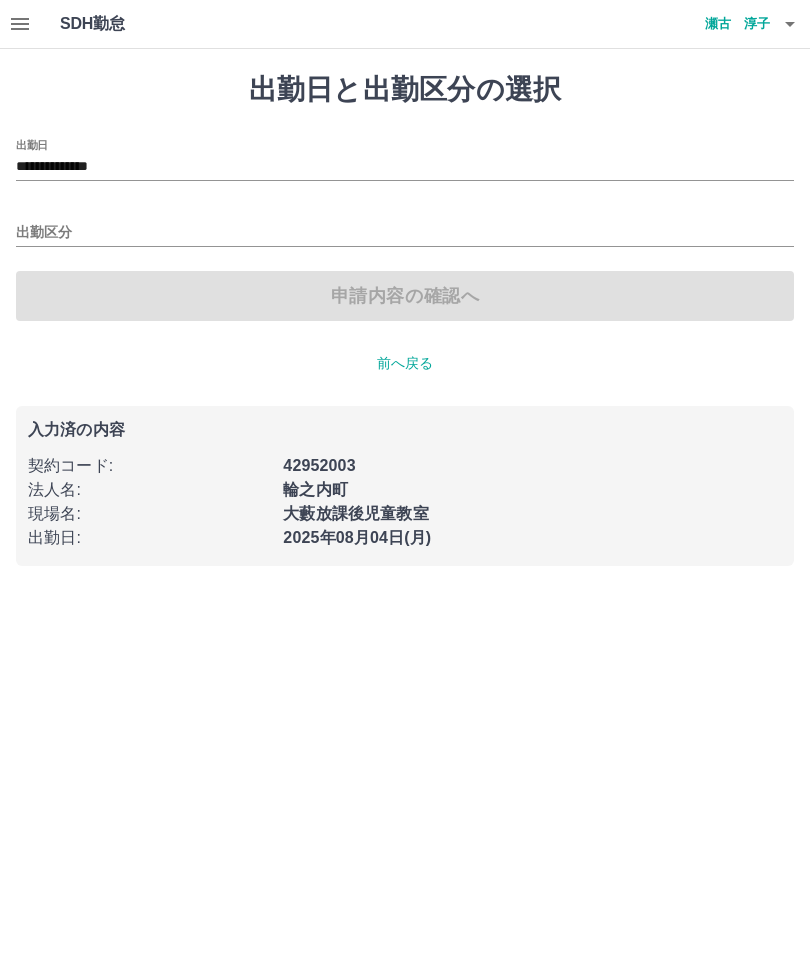 click on "出勤区分" at bounding box center [405, 233] 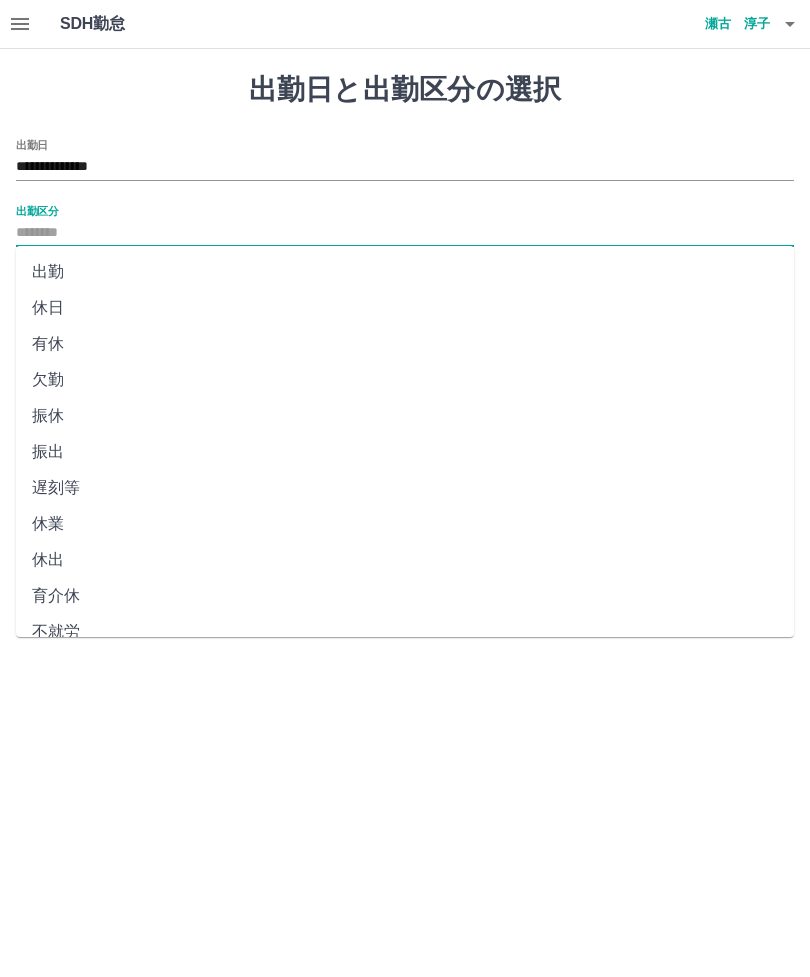 click on "**********" at bounding box center [405, 167] 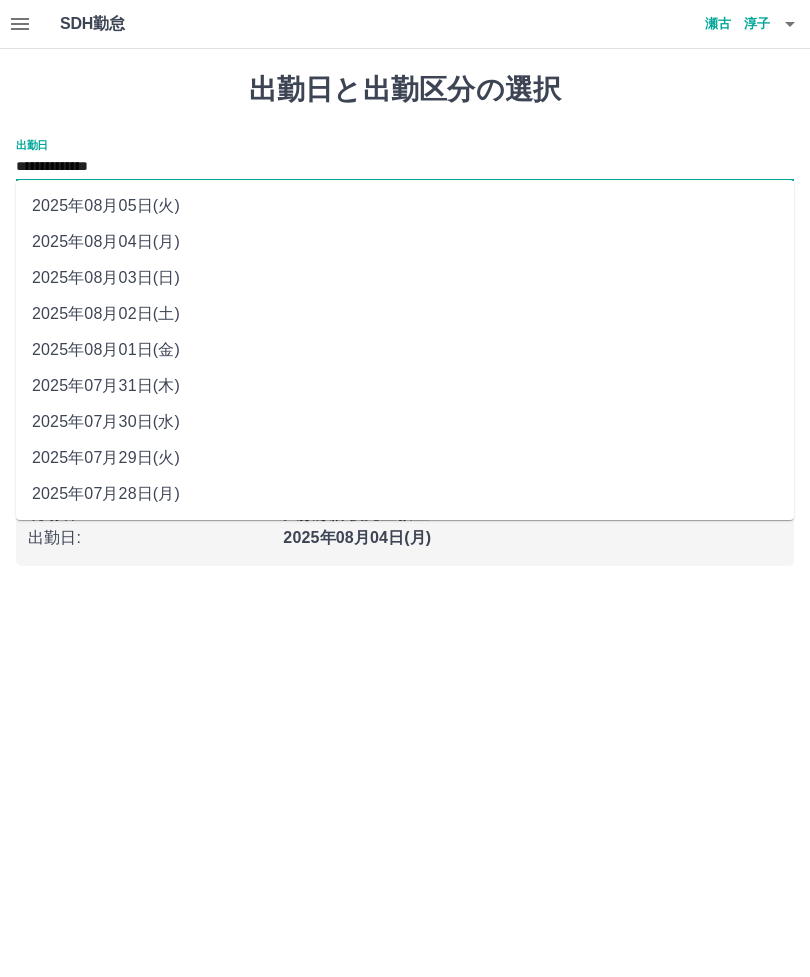 click on "2025年08月01日(金)" at bounding box center [405, 350] 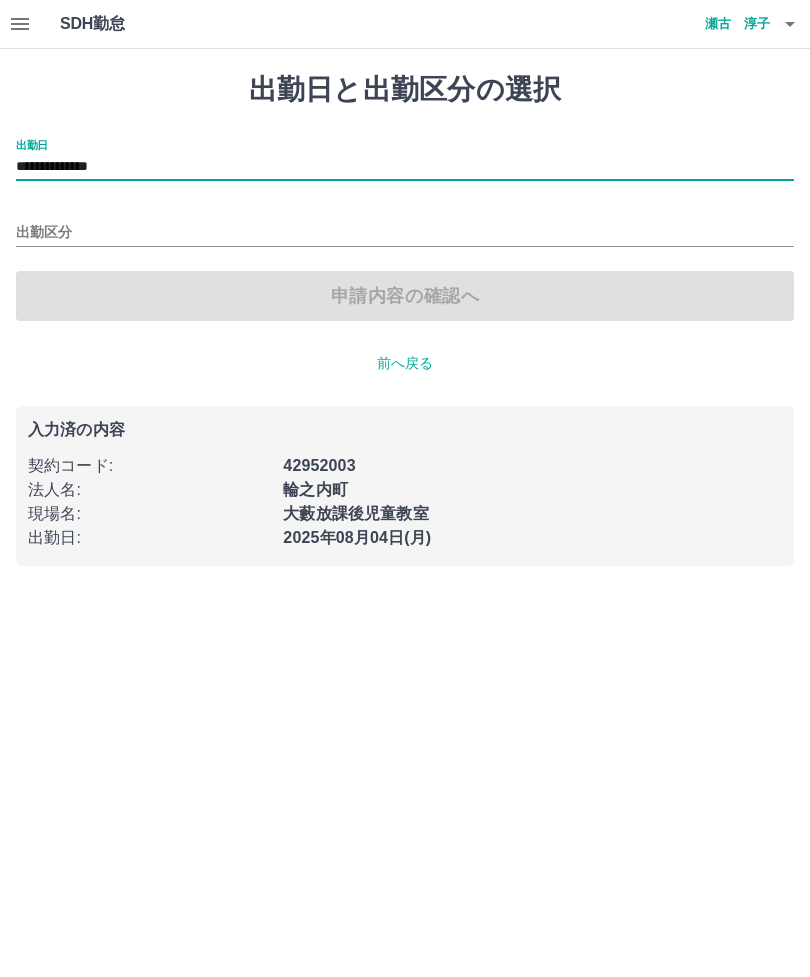 click at bounding box center [20, 24] 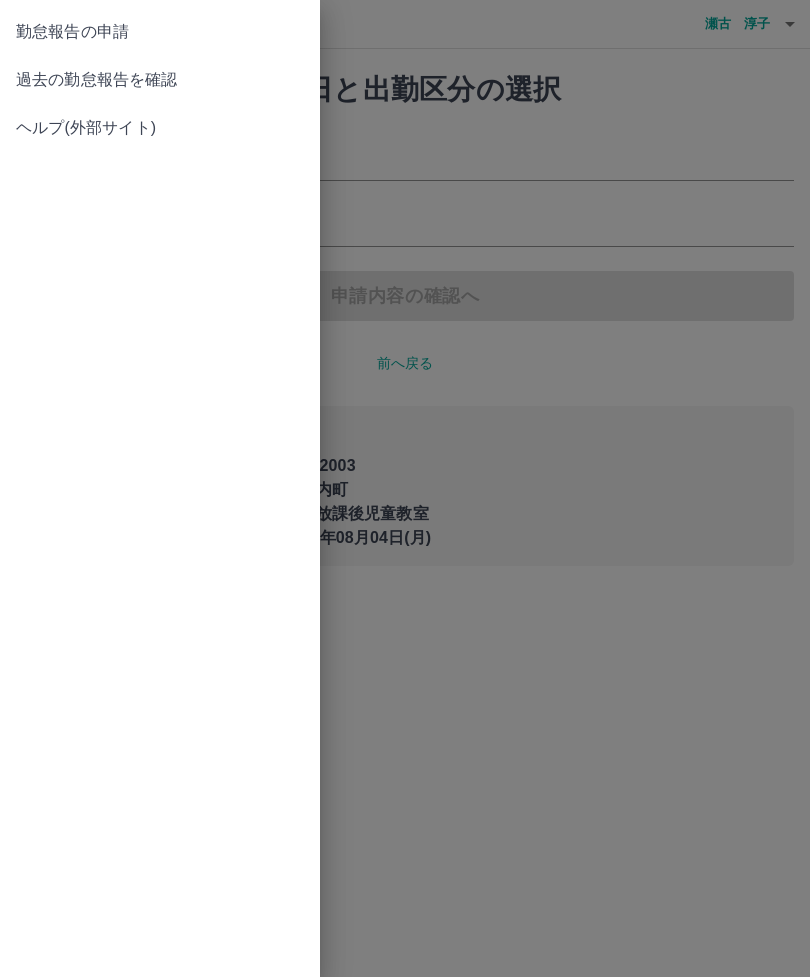 click on "過去の勤怠報告を確認" at bounding box center [160, 80] 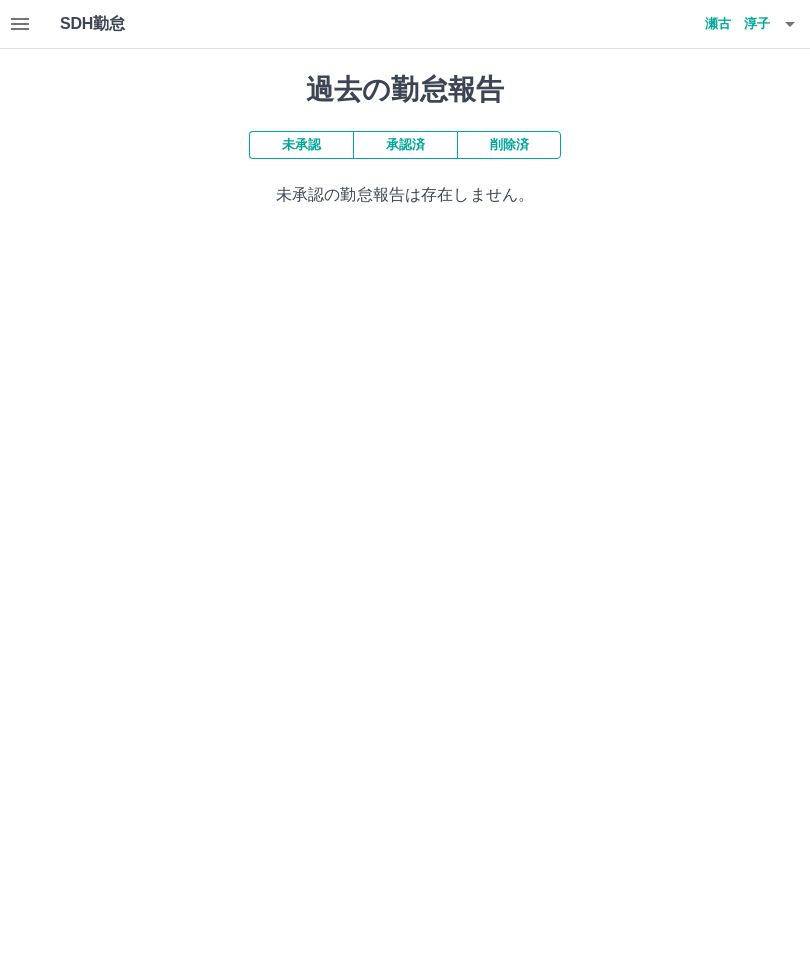 click 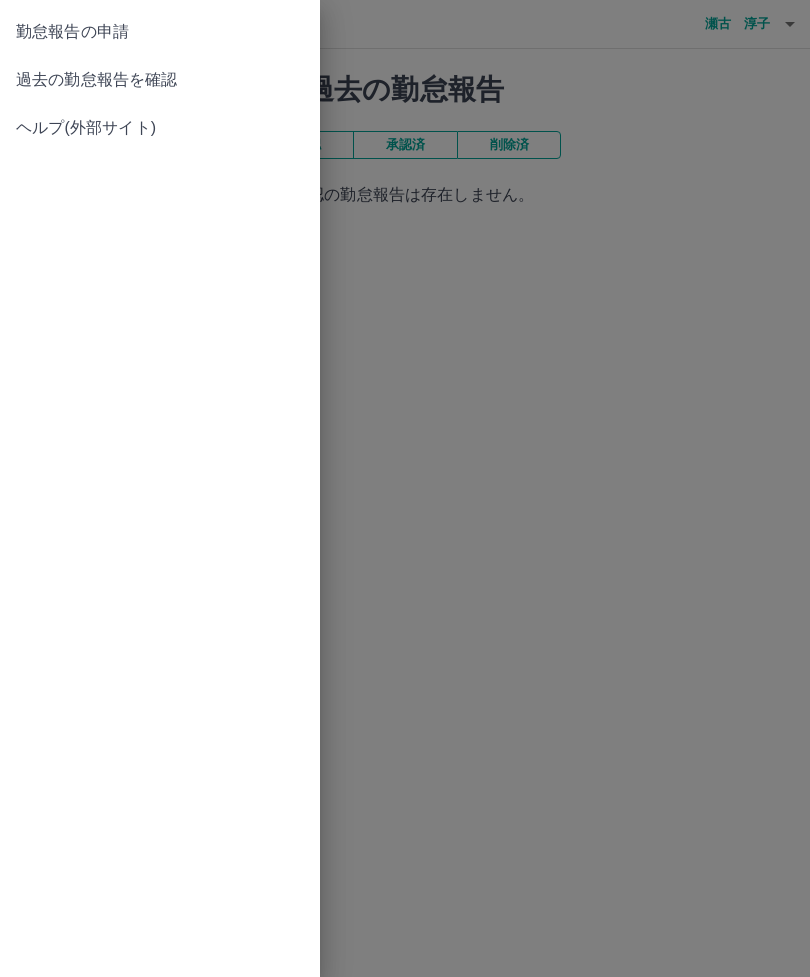 click on "過去の勤怠報告を確認" at bounding box center (160, 80) 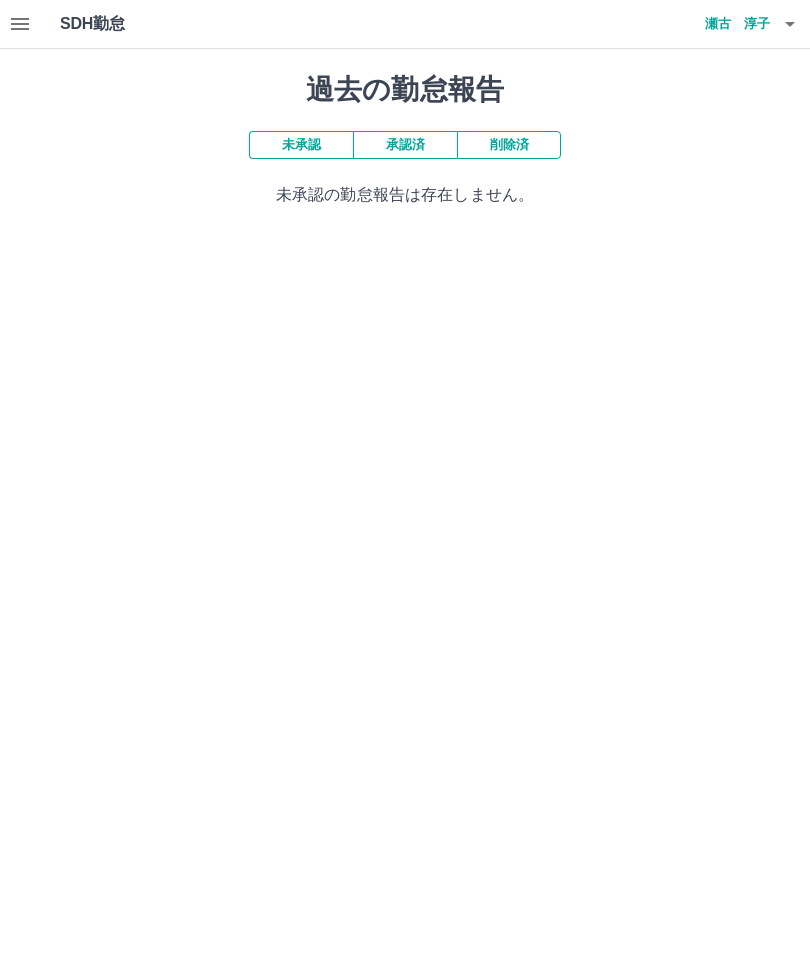 click 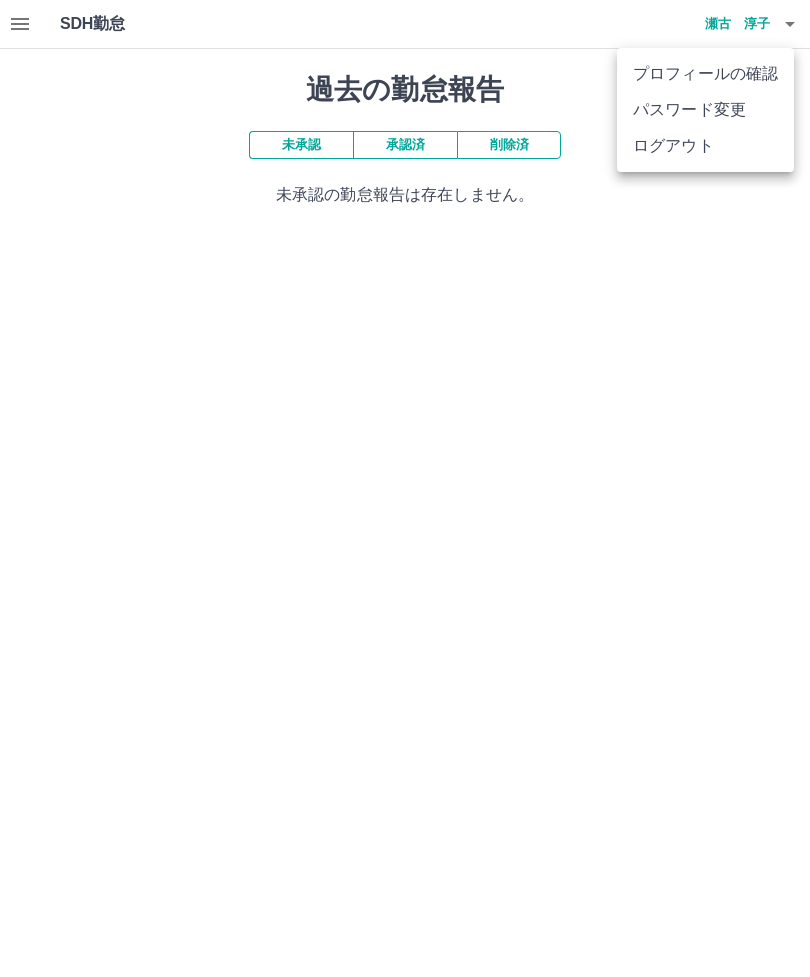 click on "ログアウト" at bounding box center [705, 146] 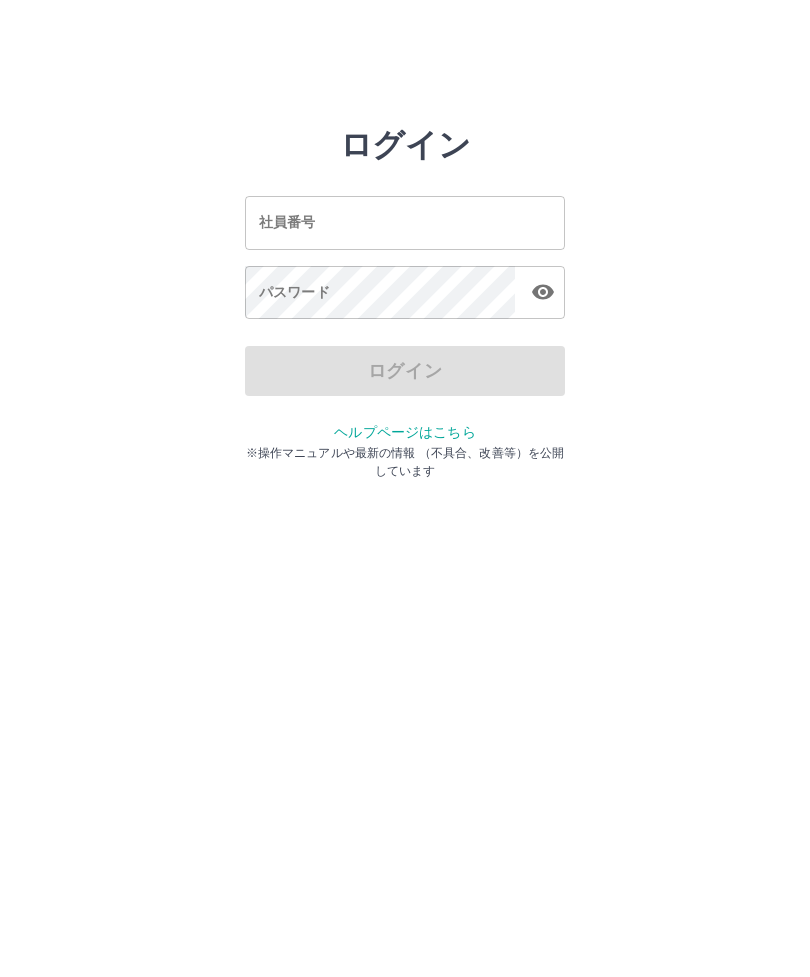 scroll, scrollTop: 0, scrollLeft: 0, axis: both 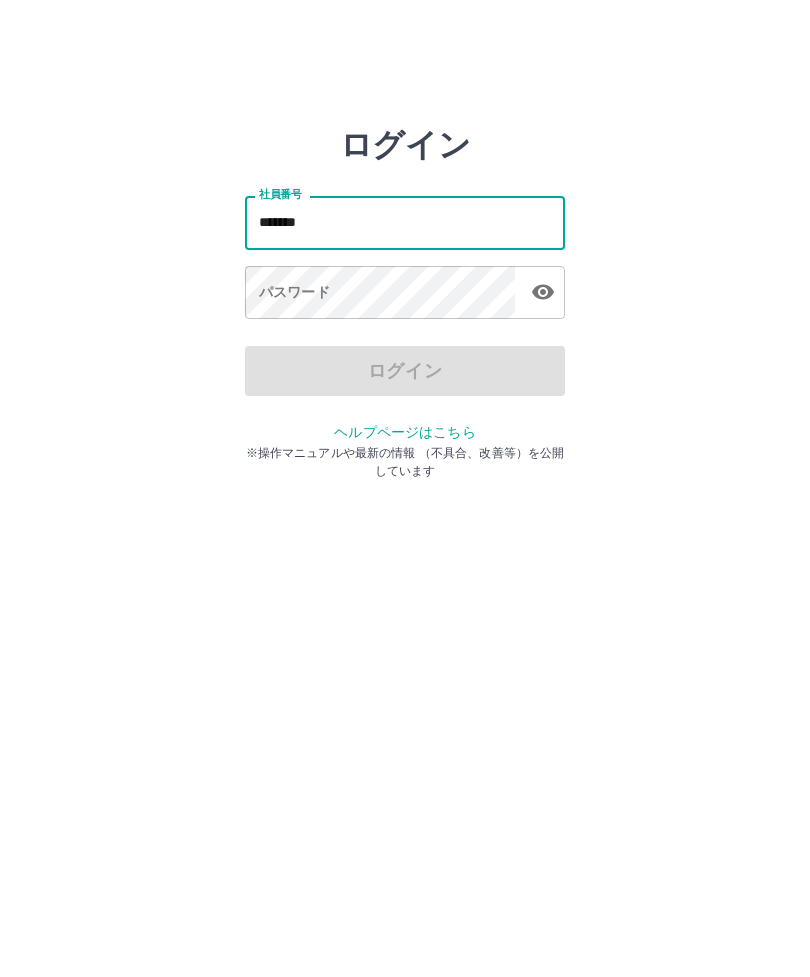 type on "*******" 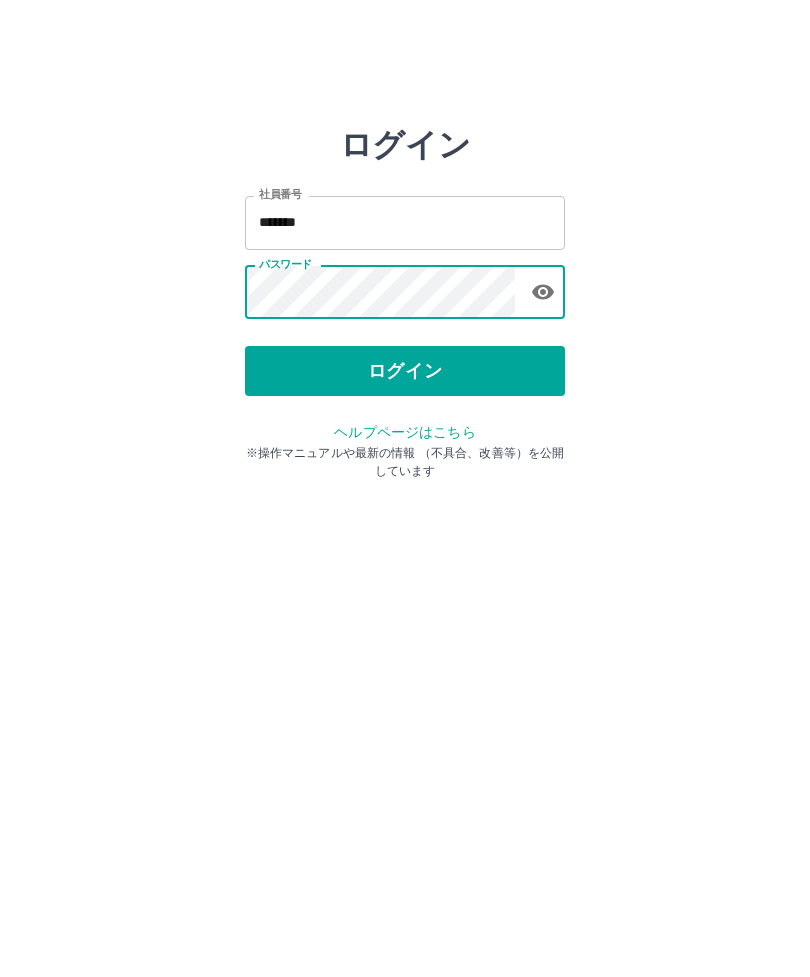 click on "ログイン 社員番号 ******* 社員番号 パスワード パスワード ログイン ヘルプページはこちら ※操作マニュアルや最新の情報 （不具合、改善等）を公開しています" at bounding box center [405, 286] 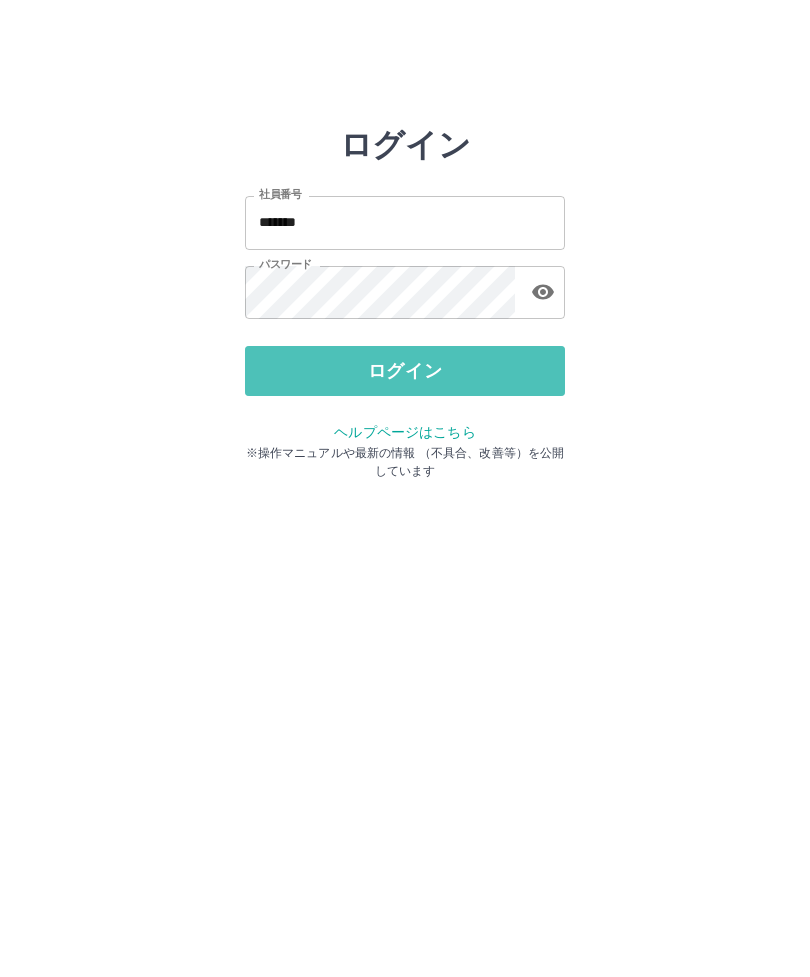 click on "ログイン" at bounding box center (405, 371) 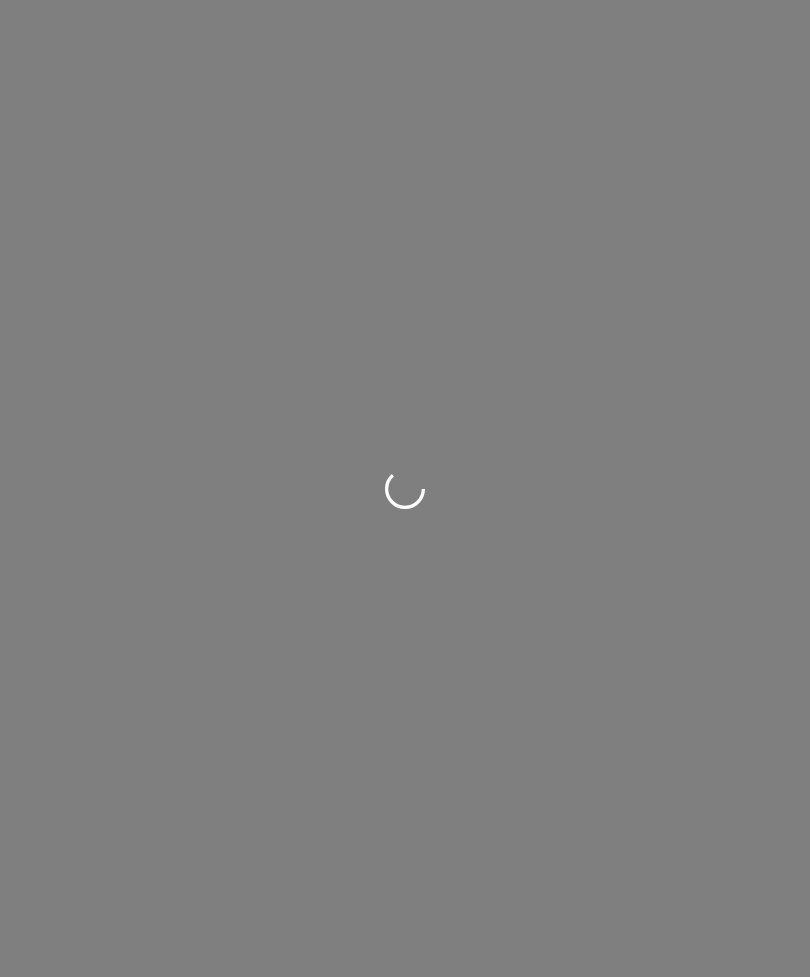 scroll, scrollTop: 0, scrollLeft: 0, axis: both 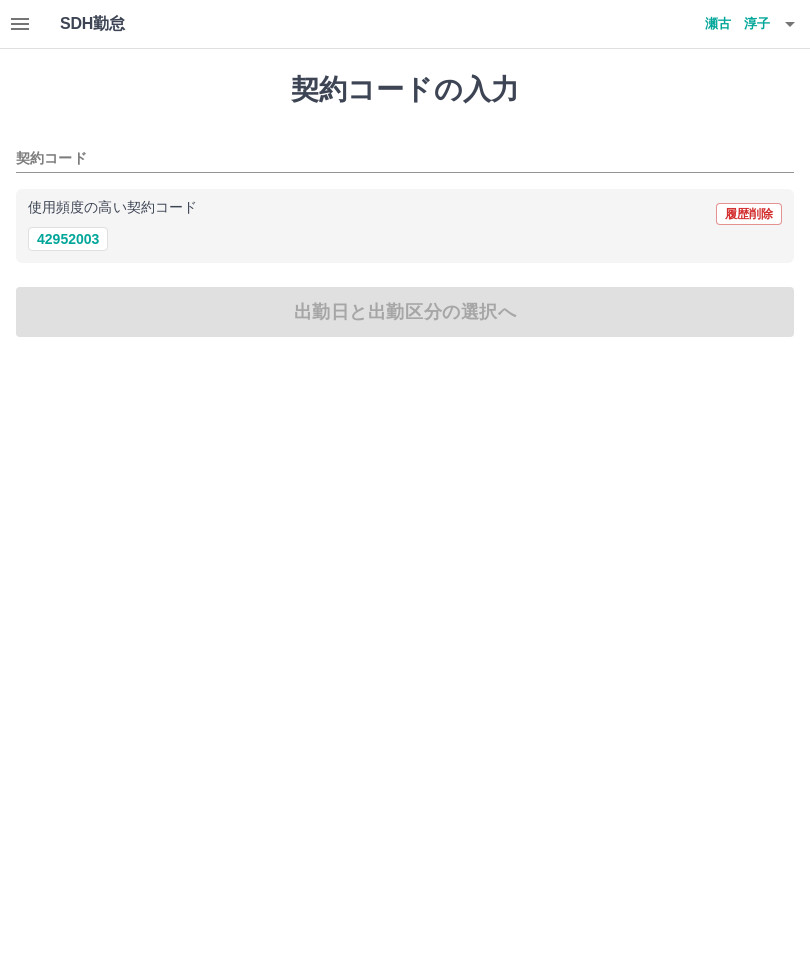 click on "42952003" at bounding box center [68, 239] 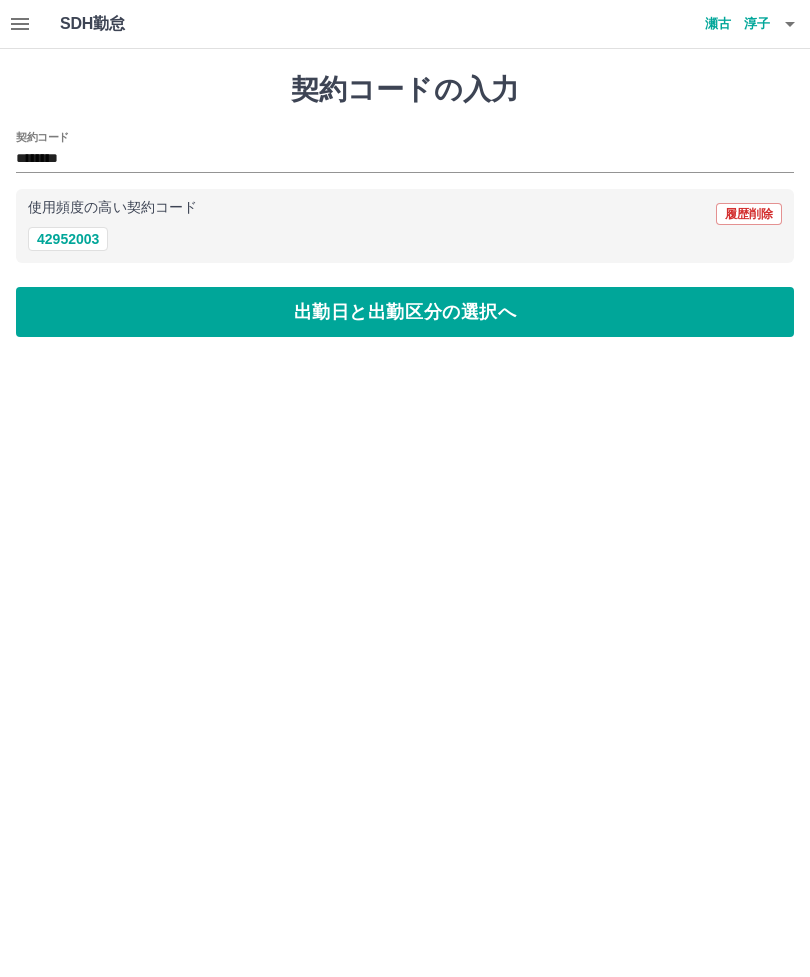 click on "出勤日と出勤区分の選択へ" at bounding box center [405, 312] 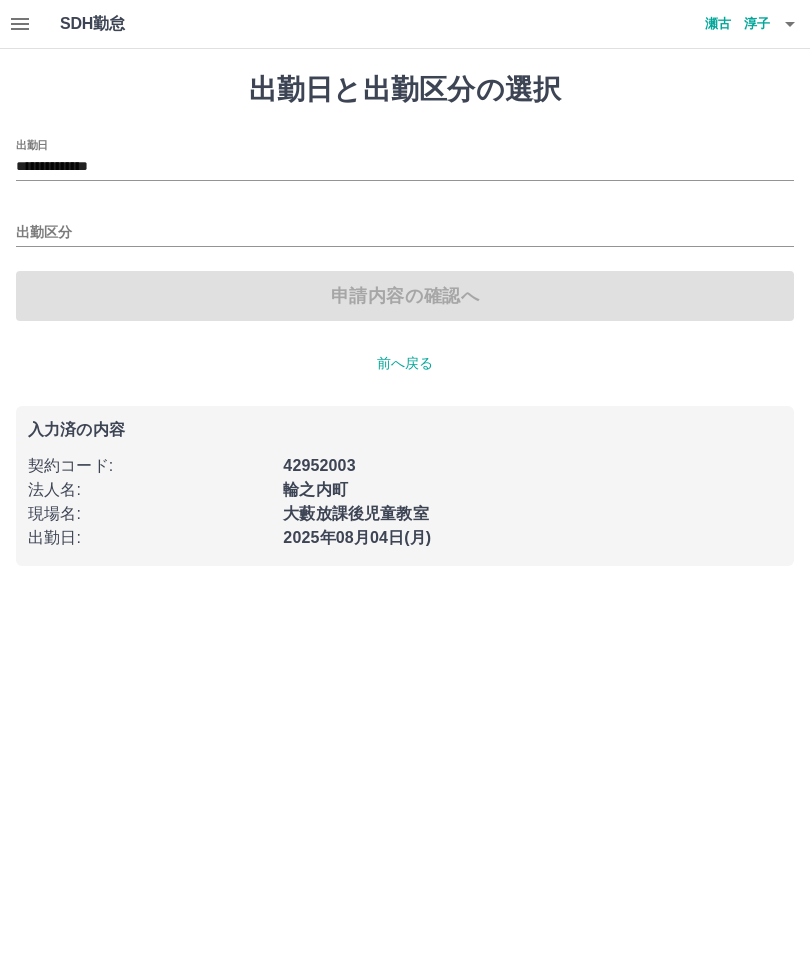 click 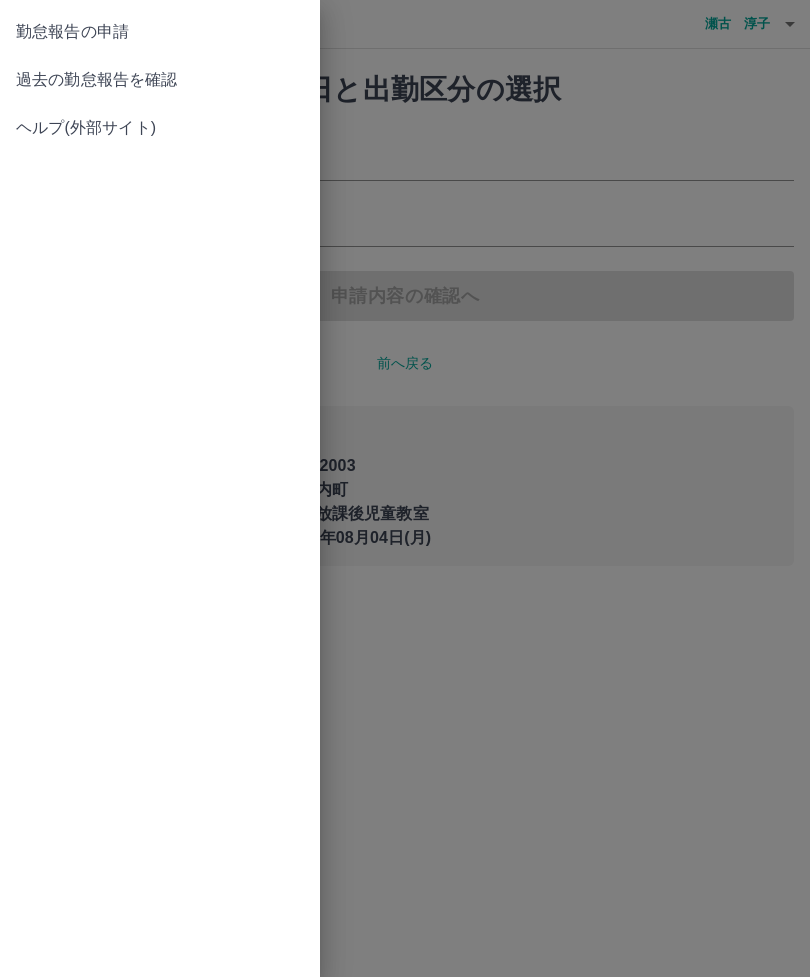 click on "過去の勤怠報告を確認" at bounding box center [160, 80] 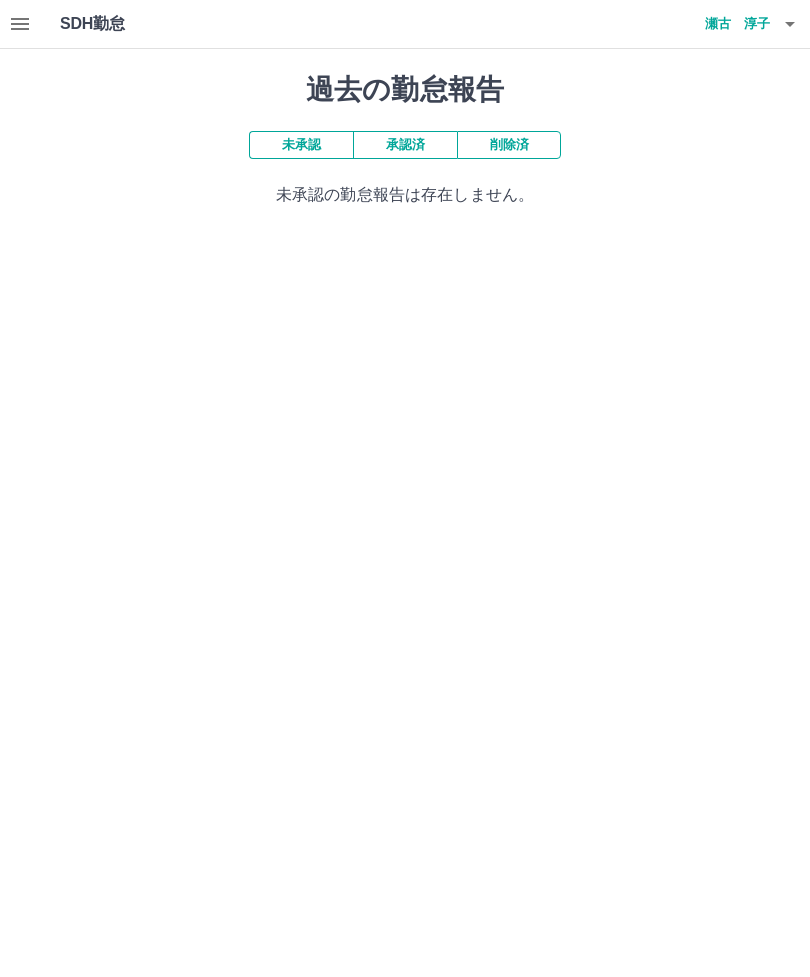 click on "承認済" at bounding box center [405, 145] 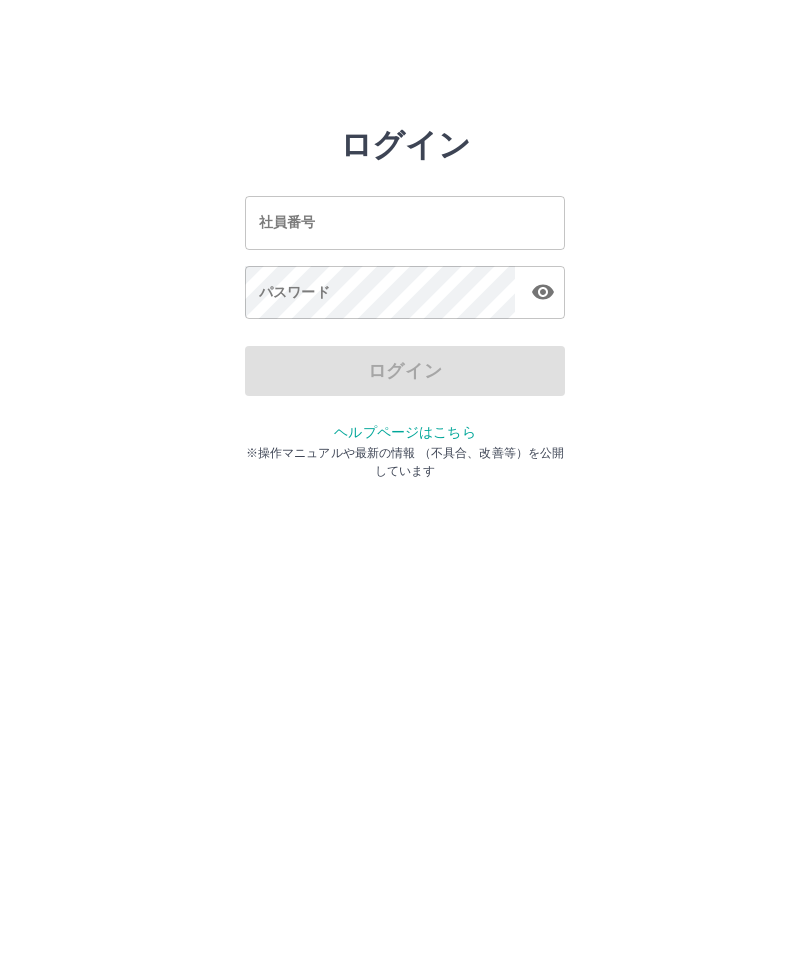 scroll, scrollTop: 0, scrollLeft: 0, axis: both 